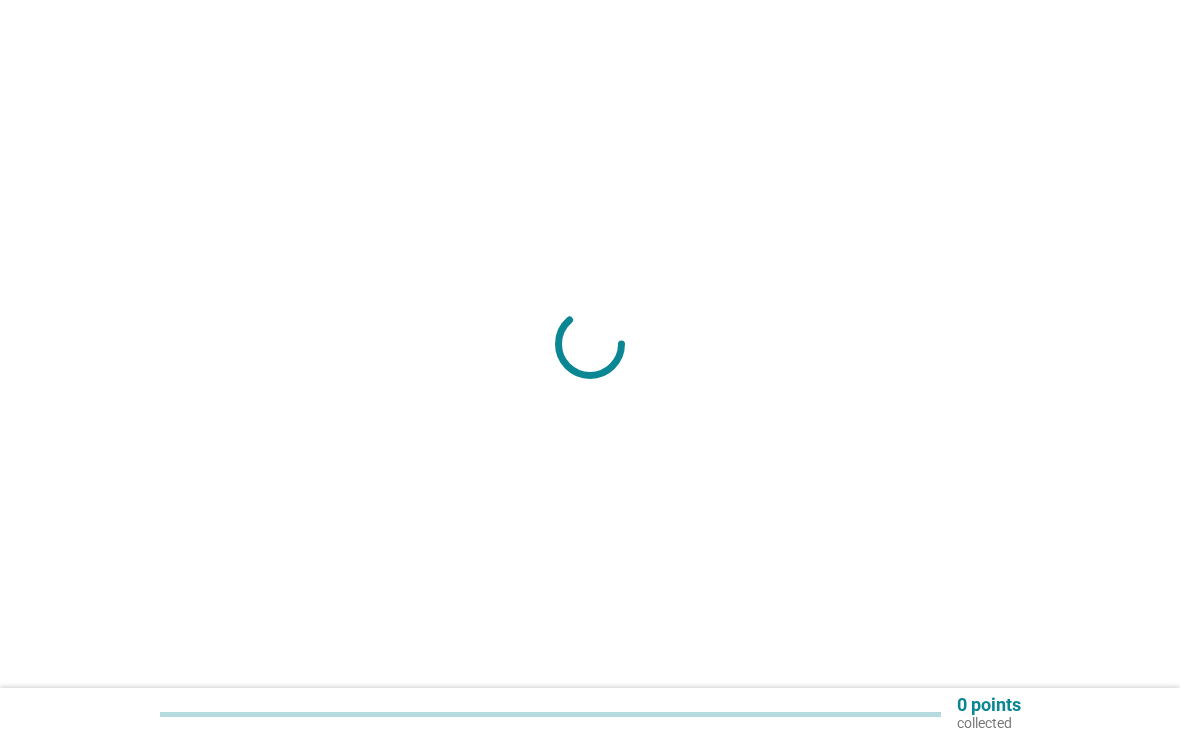 scroll, scrollTop: 0, scrollLeft: 0, axis: both 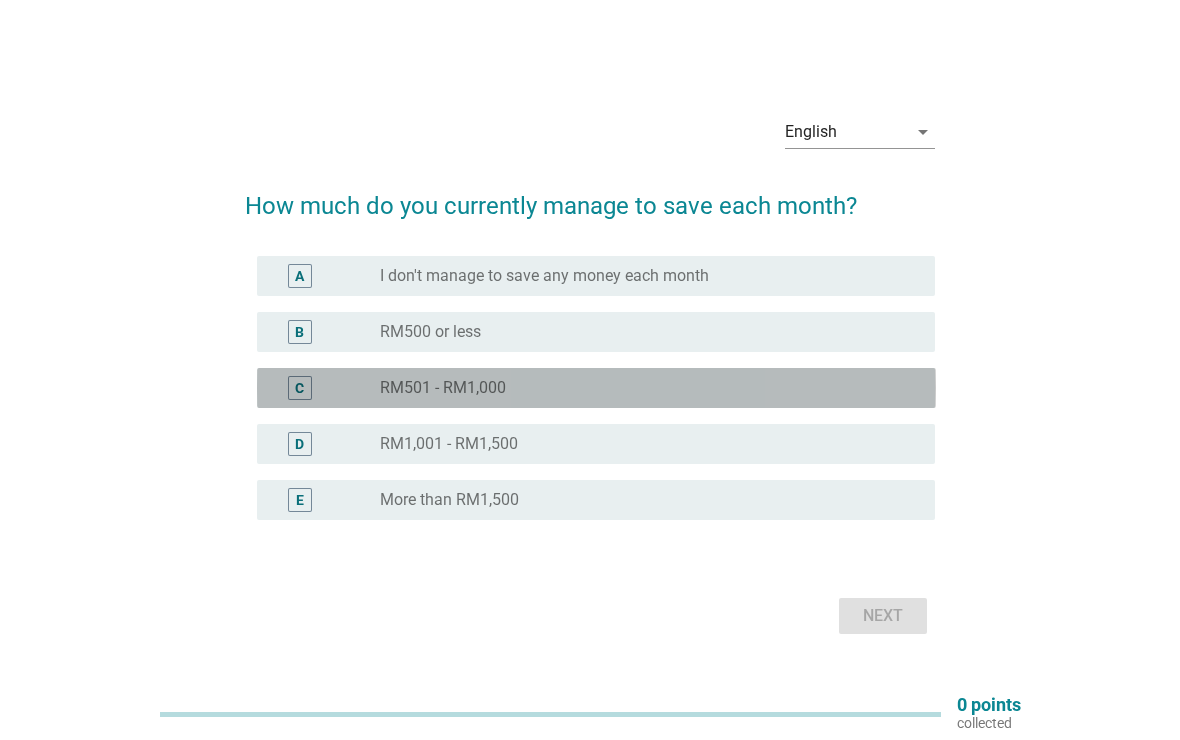 click on "radio_button_unchecked RM501 - RM1,000" at bounding box center [641, 388] 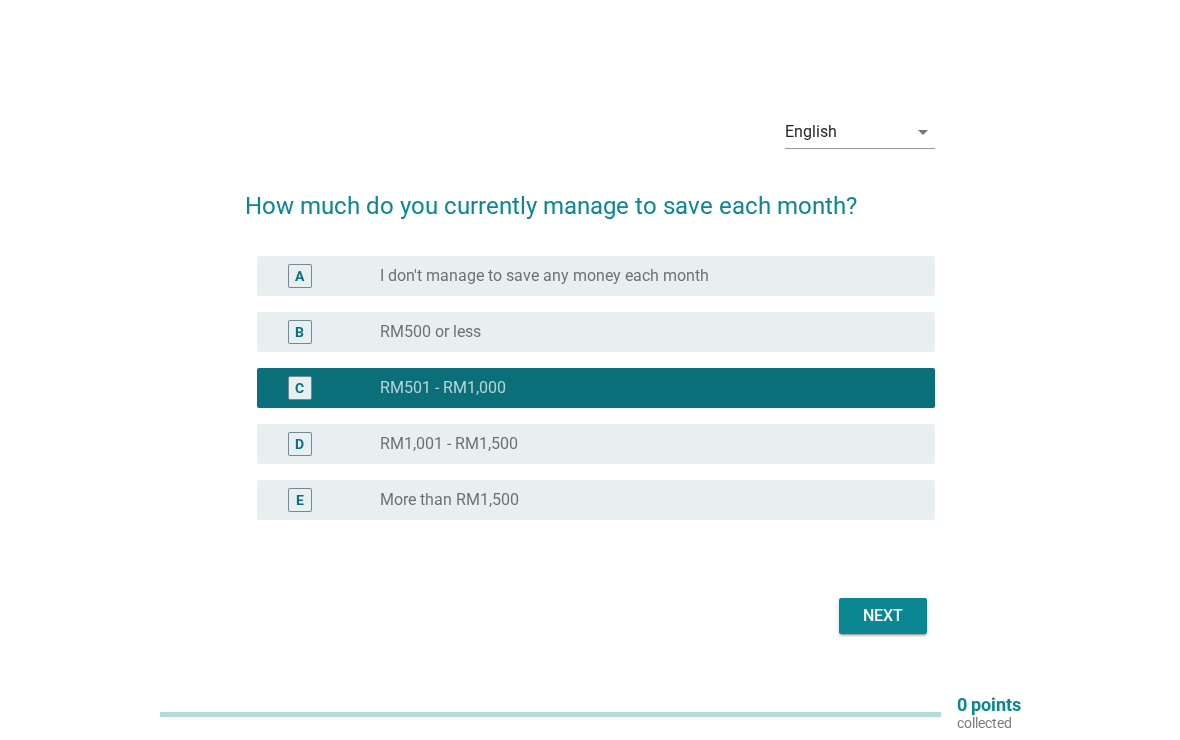 click on "Next" at bounding box center [883, 616] 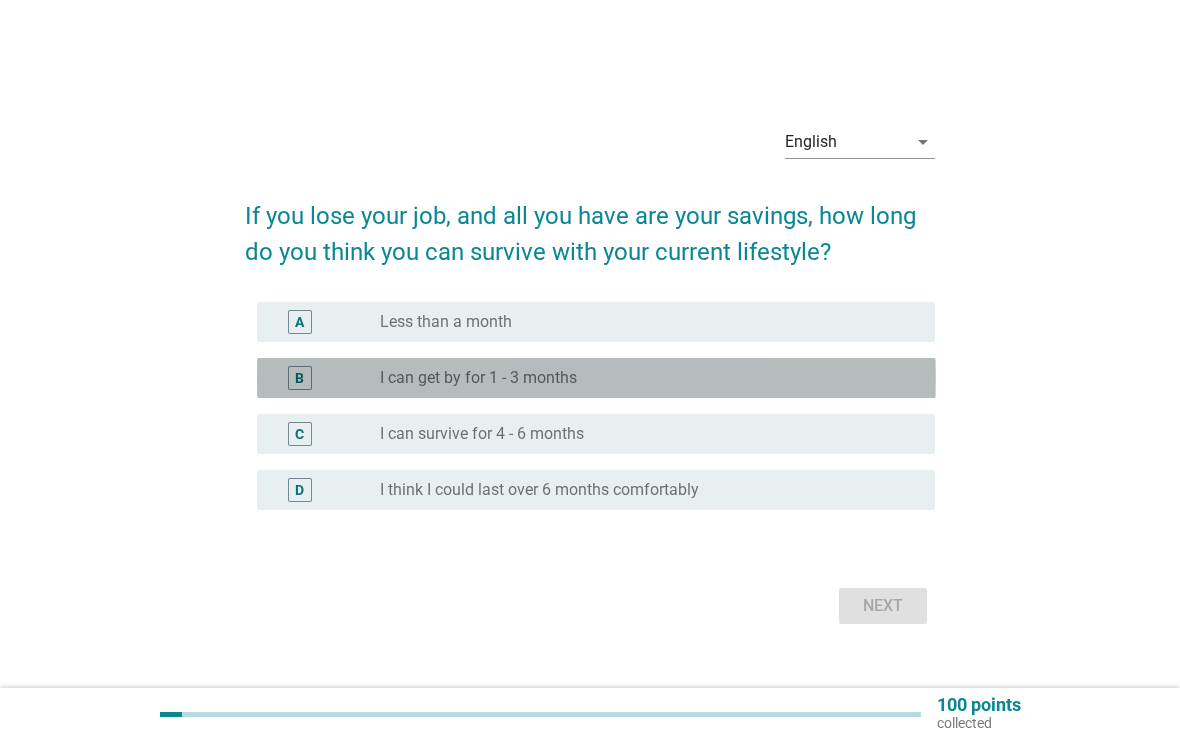 click on "radio_button_unchecked I can get by for 1 - 3 months" at bounding box center (641, 378) 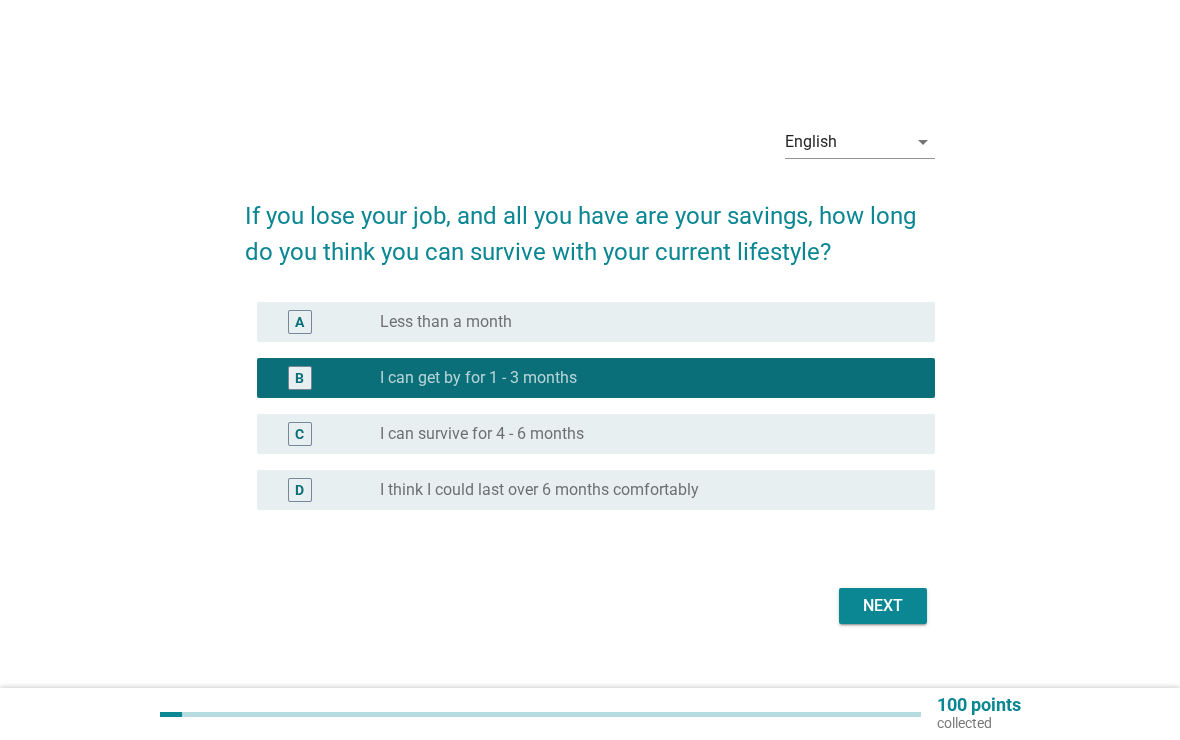 click on "Next" at bounding box center [883, 606] 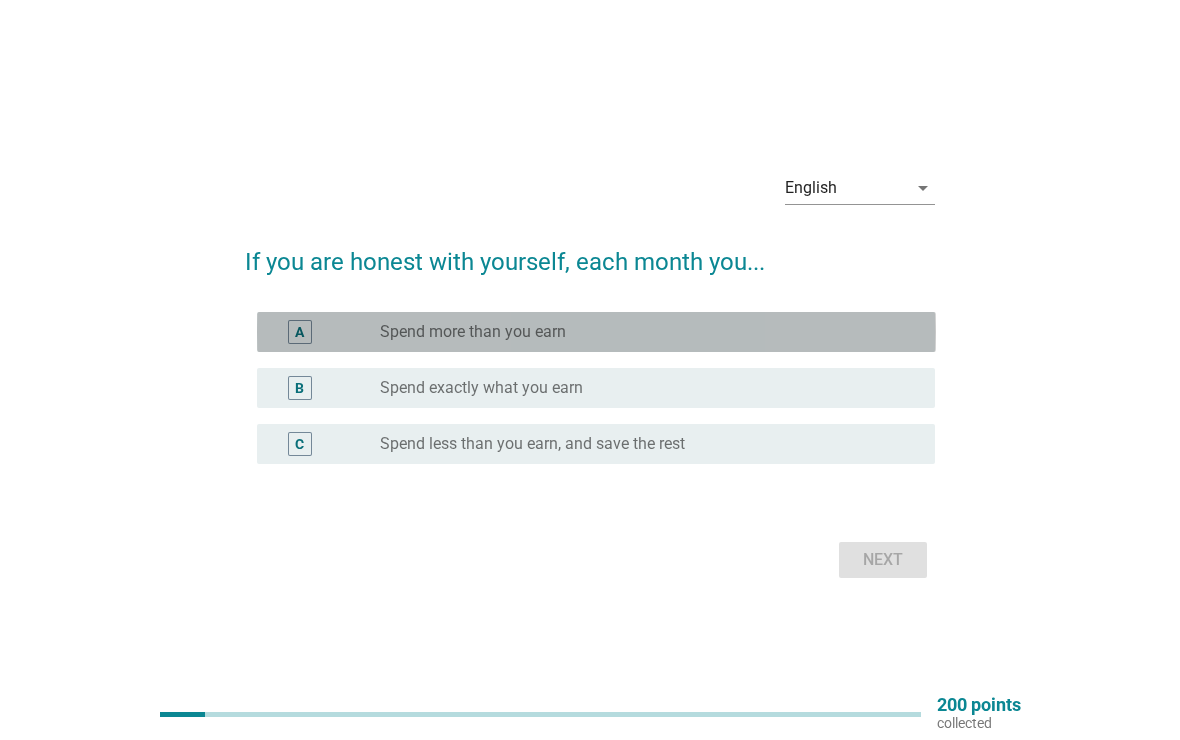 click on "radio_button_unchecked Spend more than you earn" at bounding box center (641, 332) 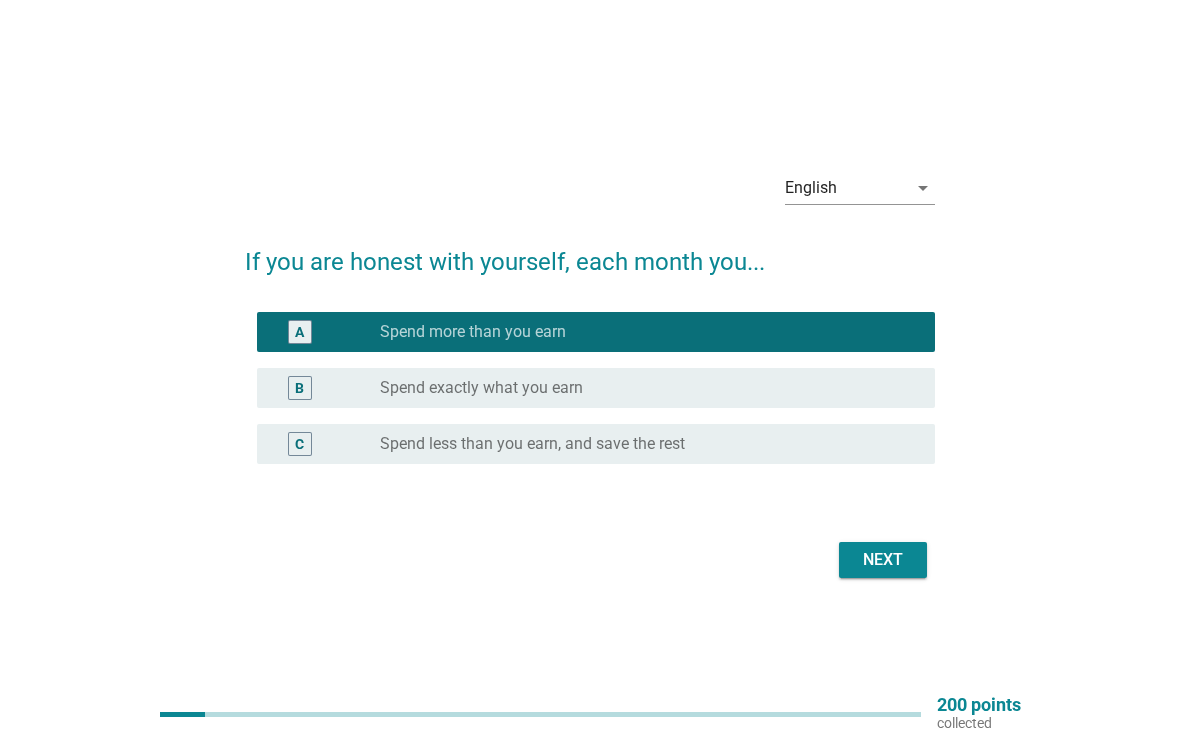 click on "If you are honest with yourself, each month you...     A     radio_button_checked Spend more than you earn   B     radio_button_unchecked Spend exactly what you earn   C     radio_button_unchecked Spend less than you earn, and save the rest     Next" at bounding box center [590, 404] 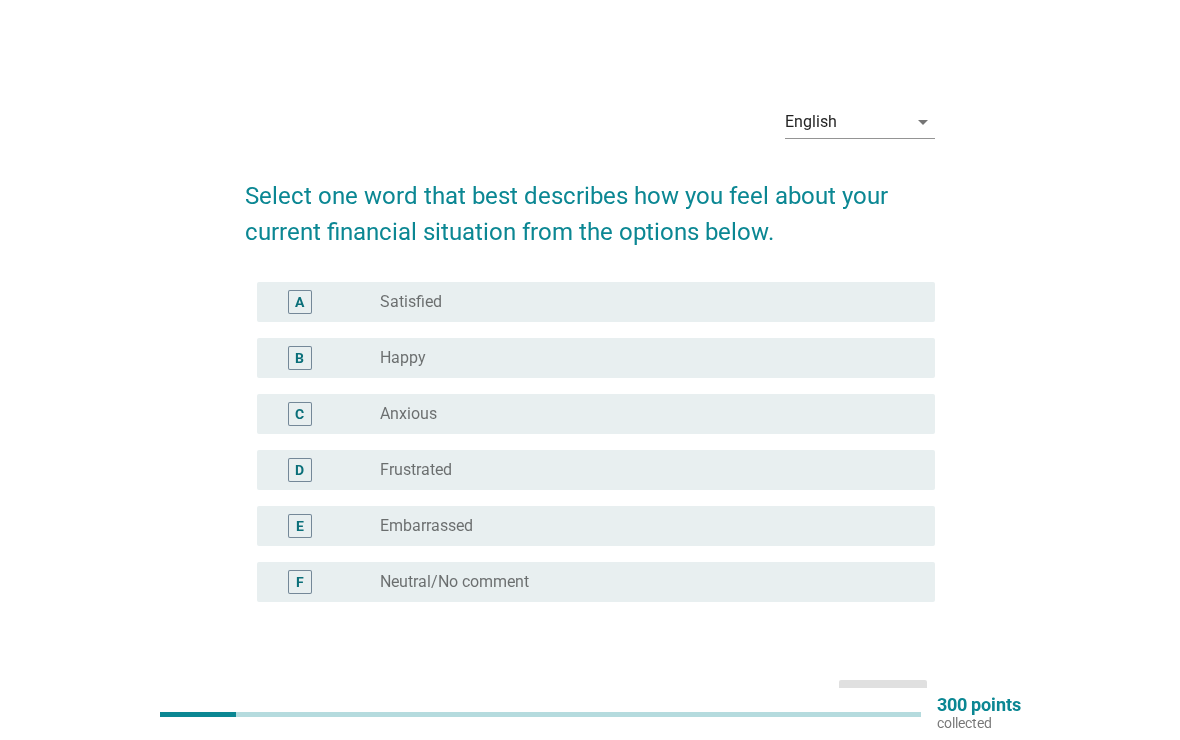 click on "radio_button_unchecked Anxious" at bounding box center [649, 414] 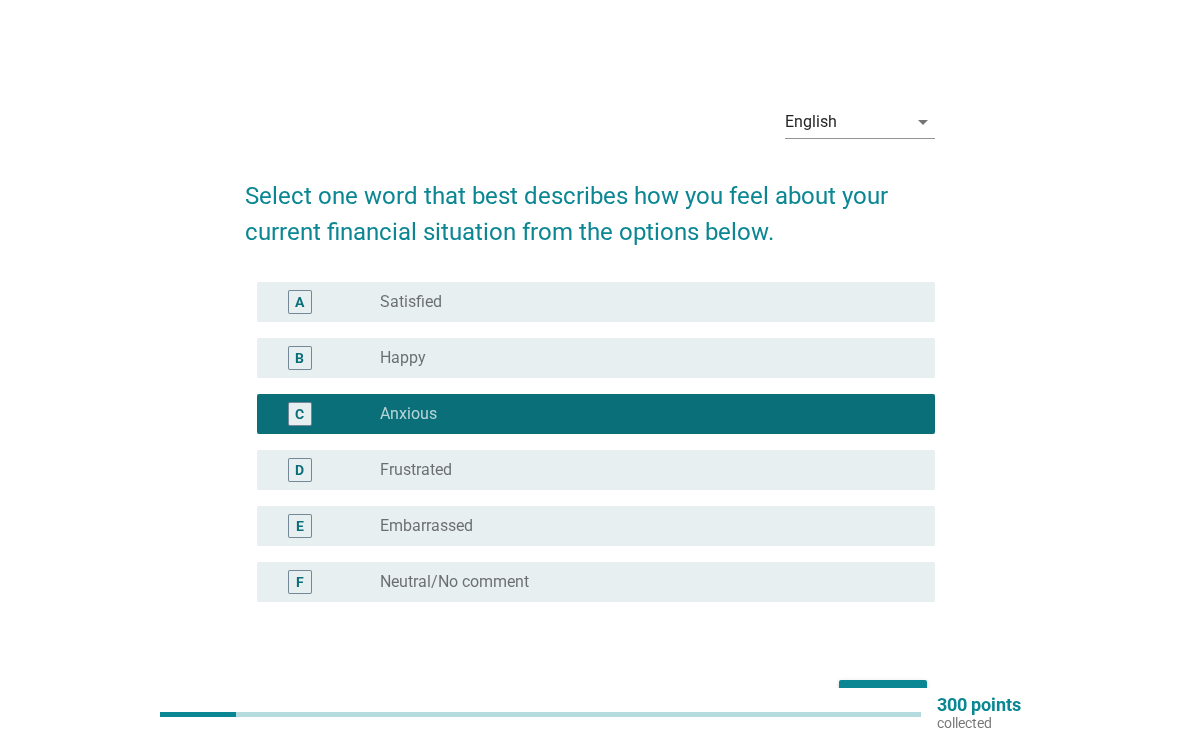 click on "radio_button_unchecked Frustrated" at bounding box center (641, 470) 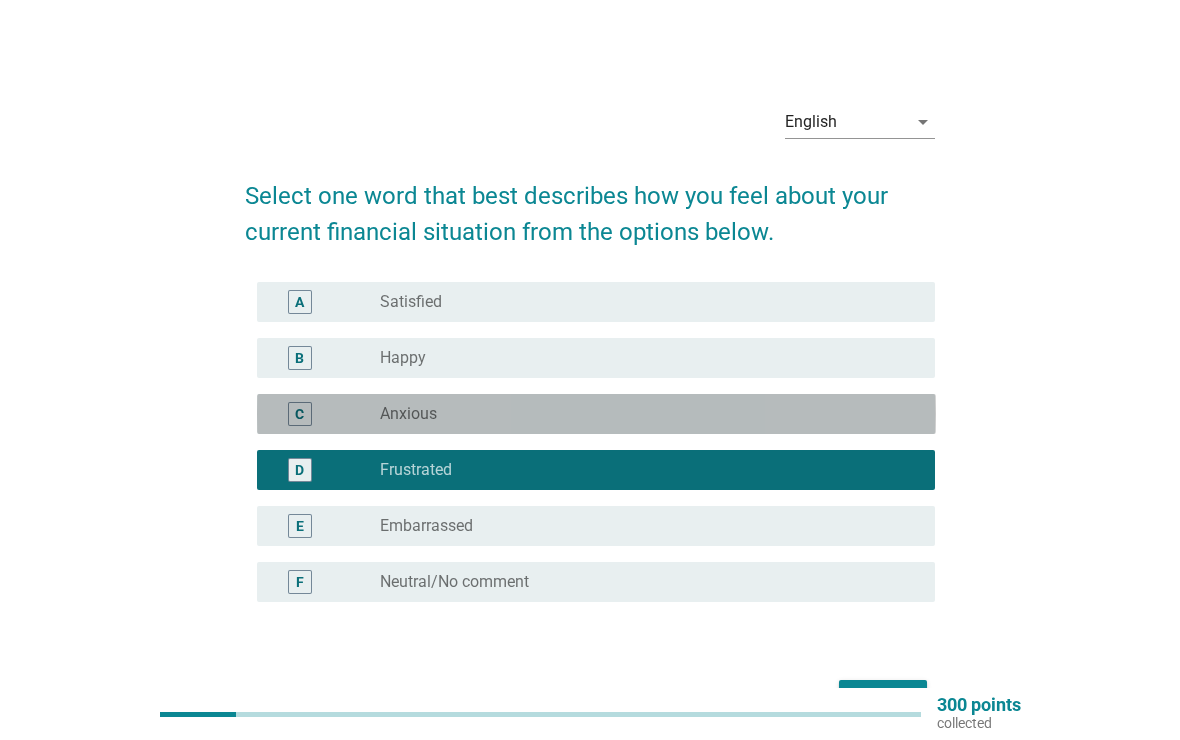 click on "C     radio_button_unchecked Anxious" at bounding box center (596, 414) 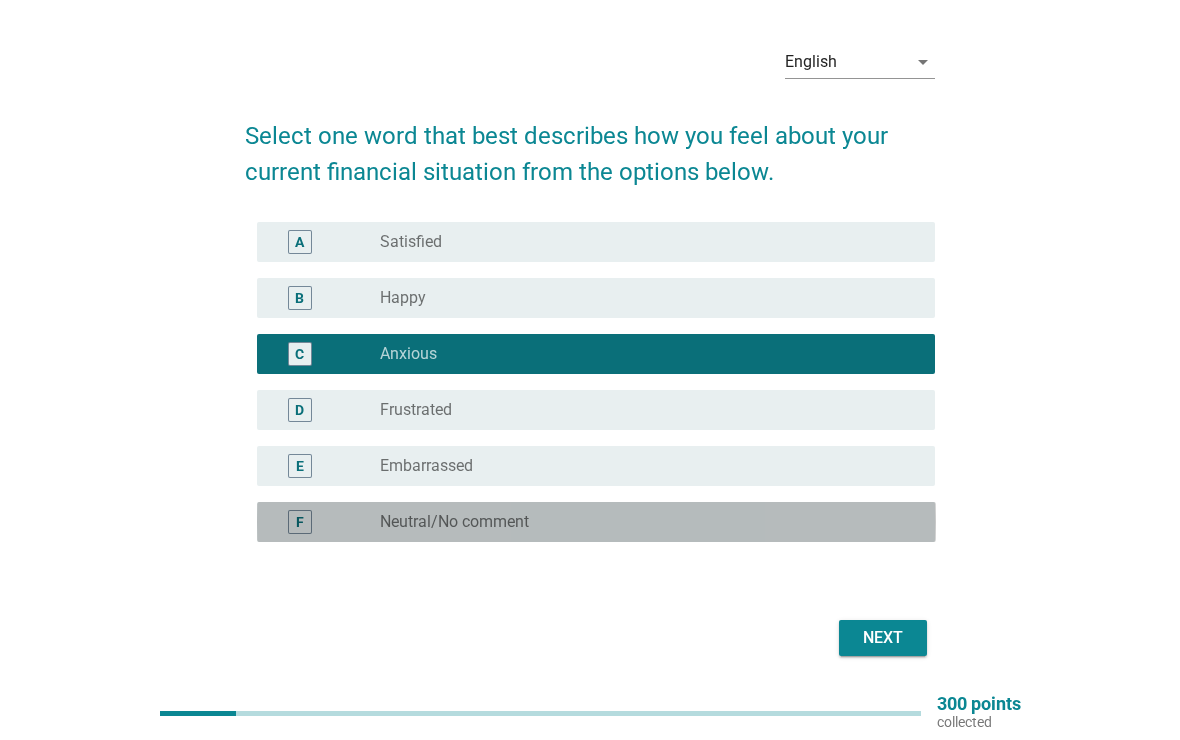 scroll, scrollTop: 60, scrollLeft: 0, axis: vertical 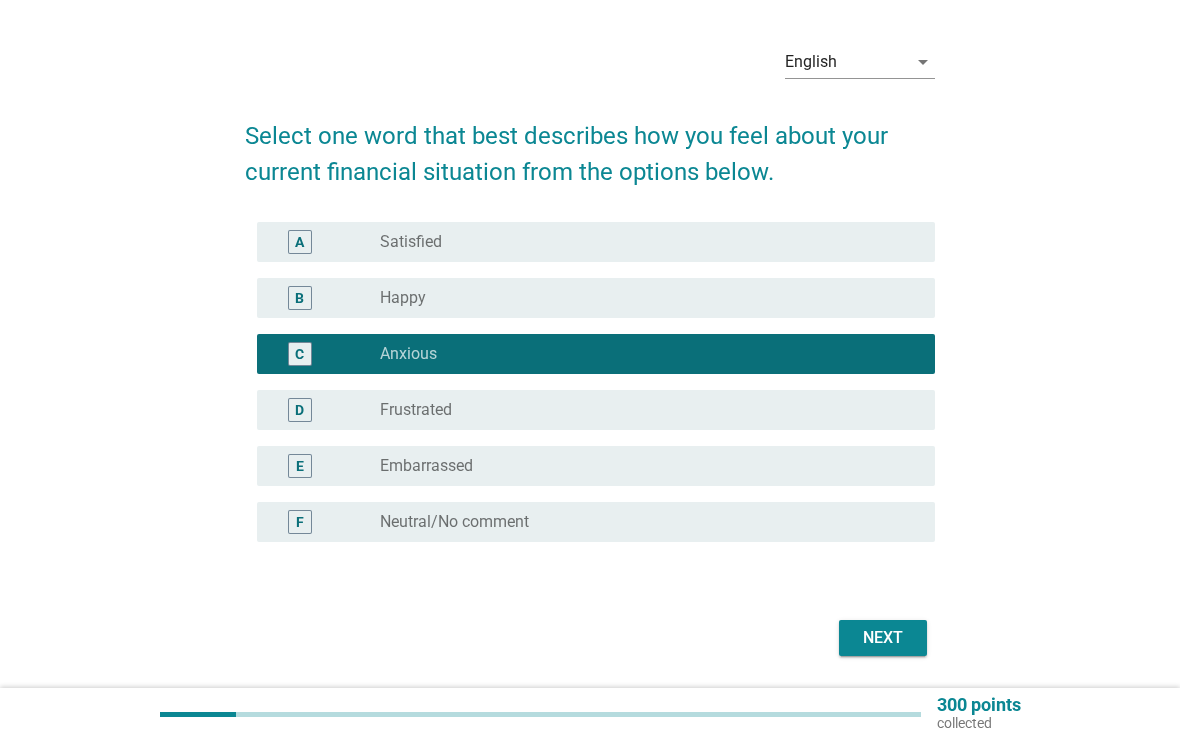 click on "Next" at bounding box center (883, 638) 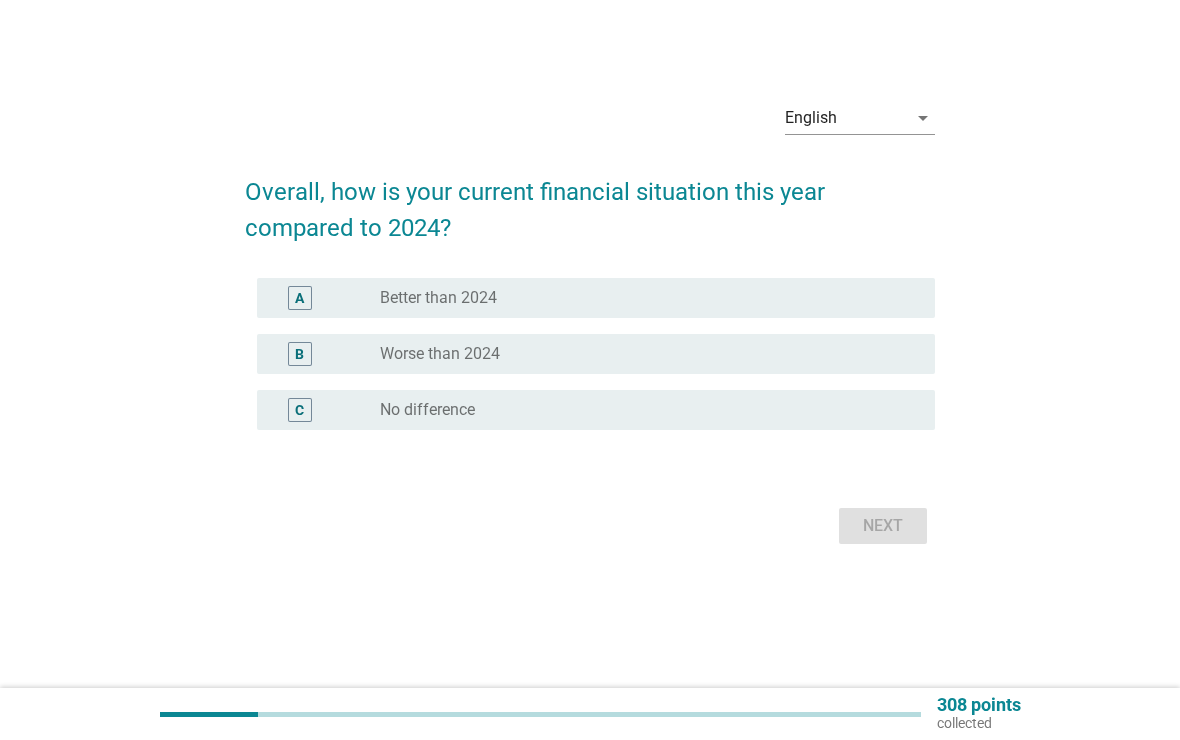 scroll, scrollTop: 0, scrollLeft: 0, axis: both 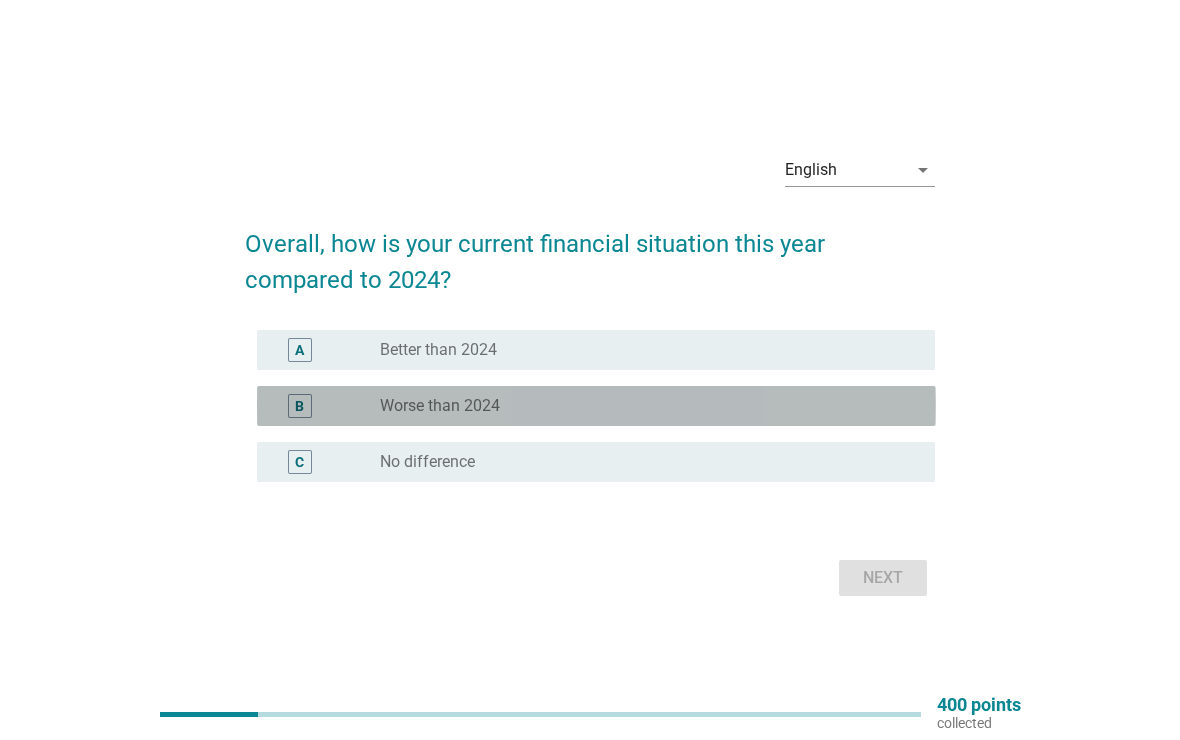 click on "radio_button_unchecked Worse than 2024" at bounding box center (641, 406) 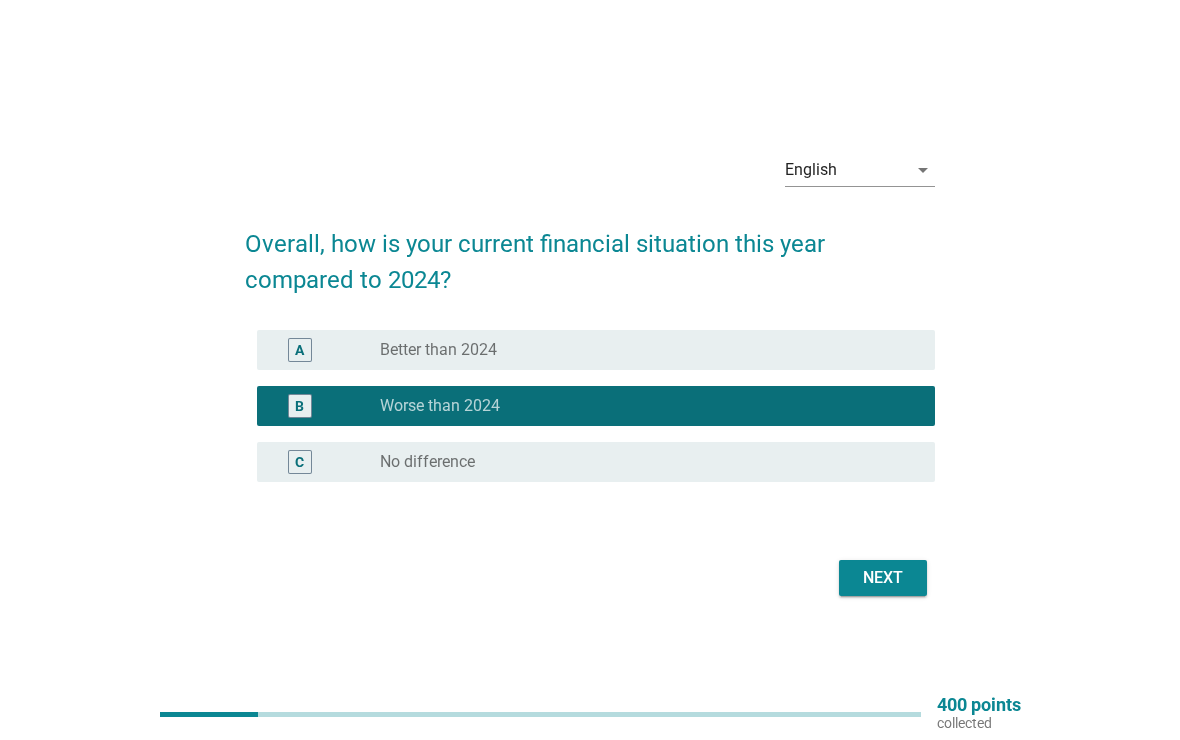click on "Next" at bounding box center (883, 578) 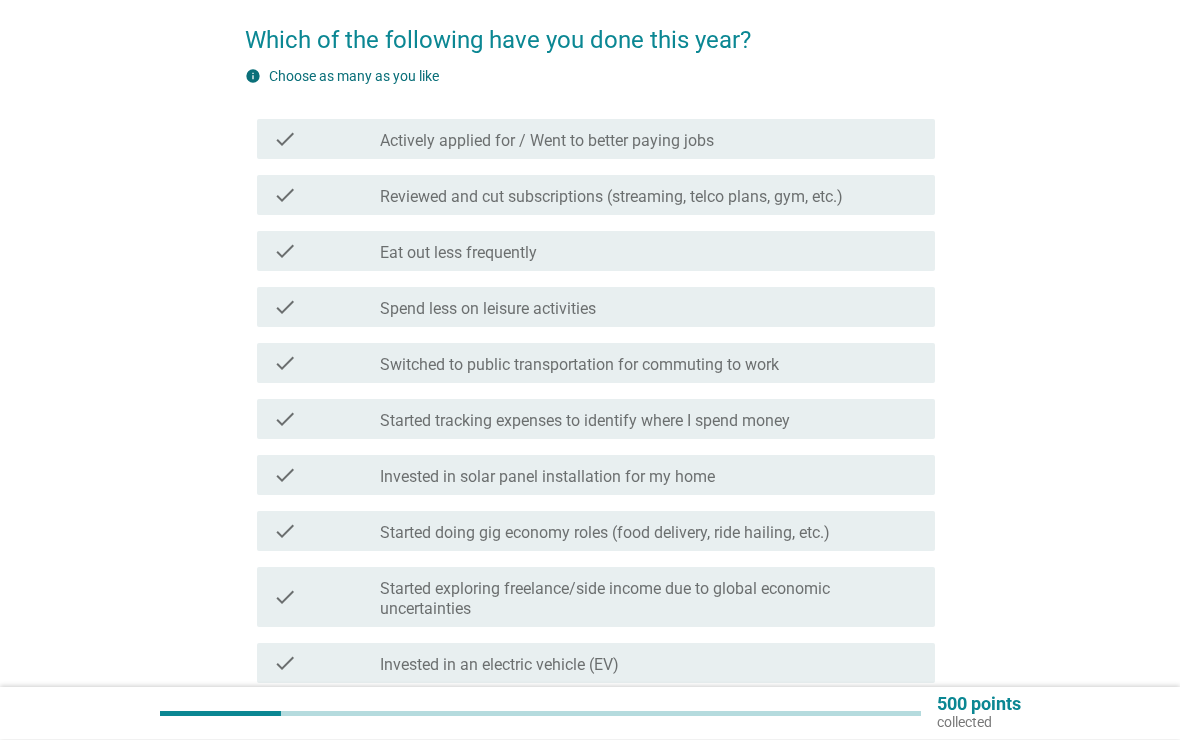 scroll, scrollTop: 159, scrollLeft: 0, axis: vertical 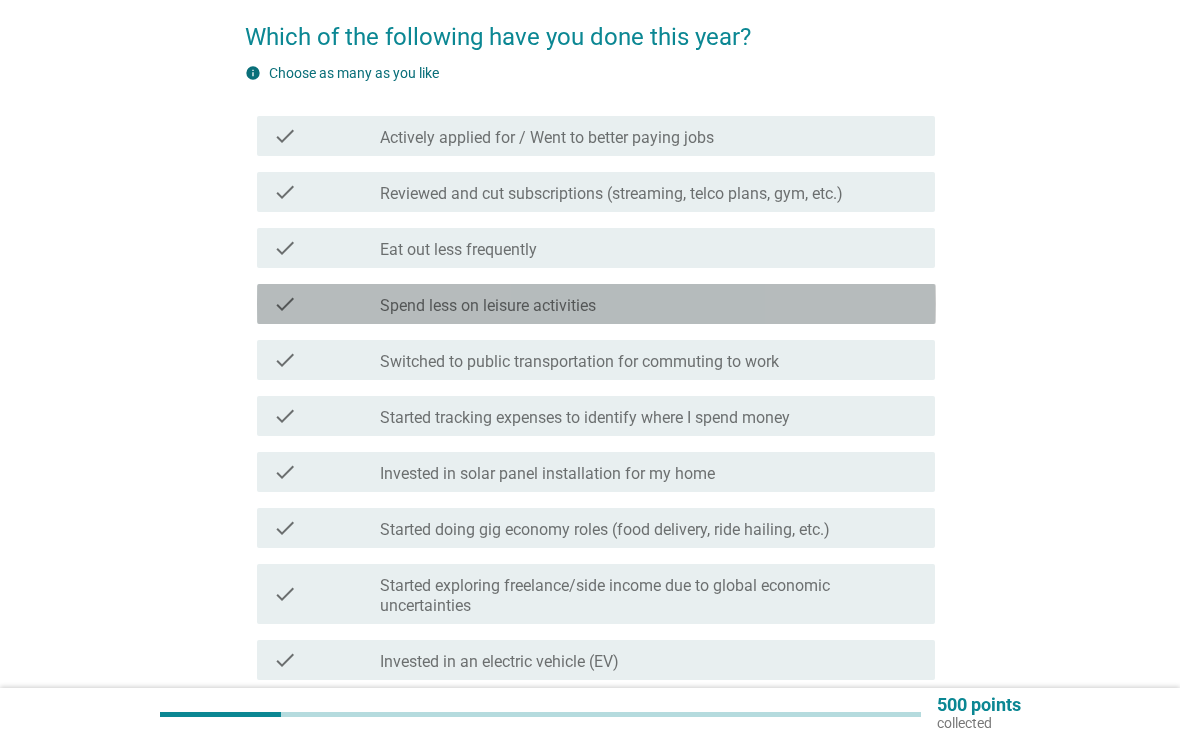 click on "check_box_outline_blank Spend less on leisure activities" at bounding box center (649, 304) 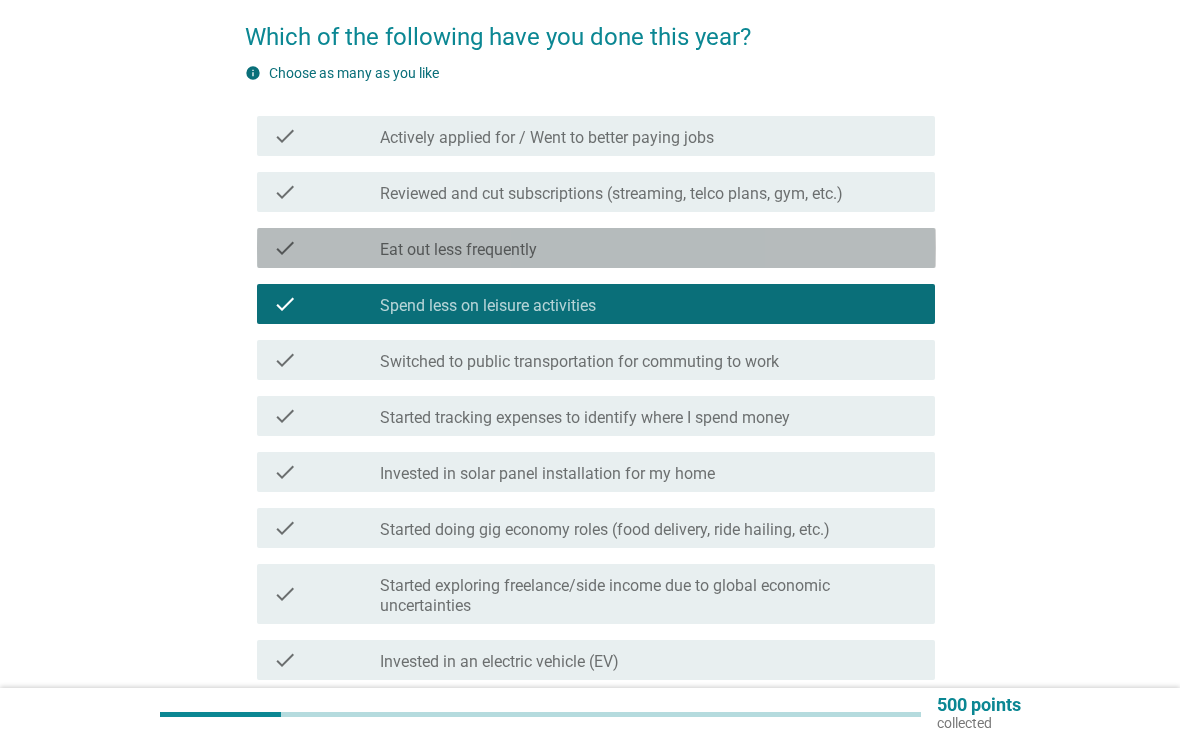 click on "check     check_box_outline_blank Eat out less frequently" at bounding box center [596, 248] 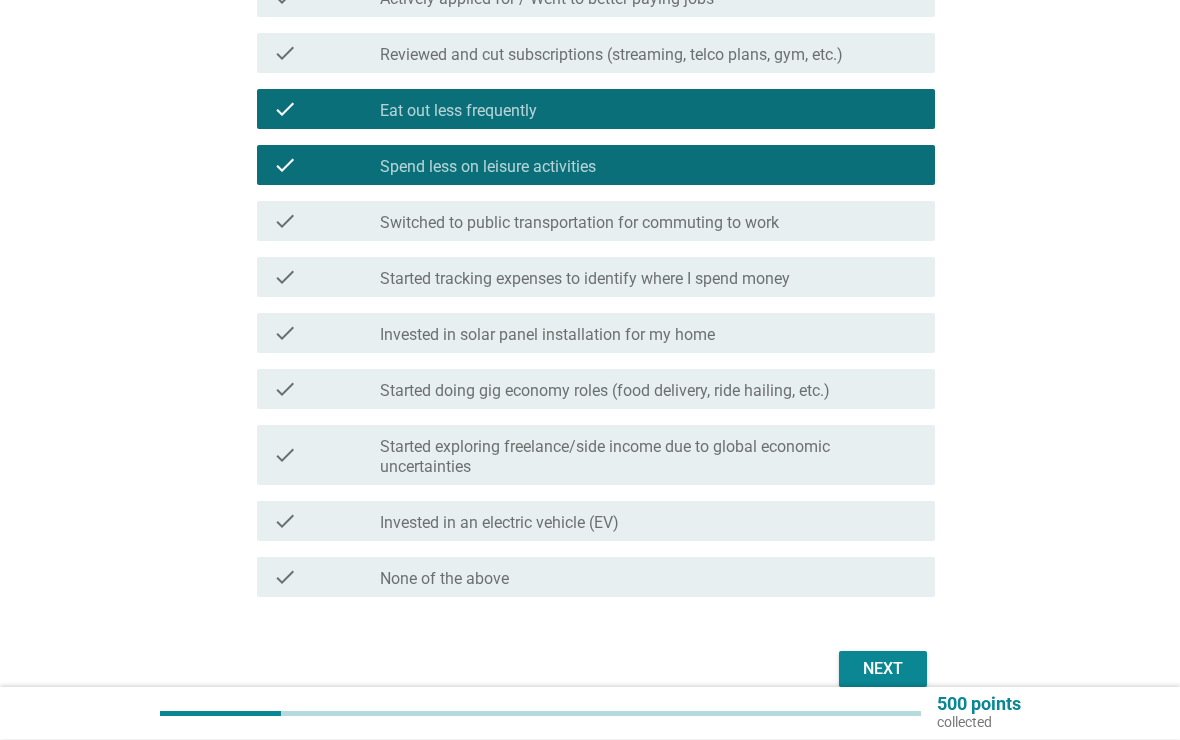 scroll, scrollTop: 298, scrollLeft: 0, axis: vertical 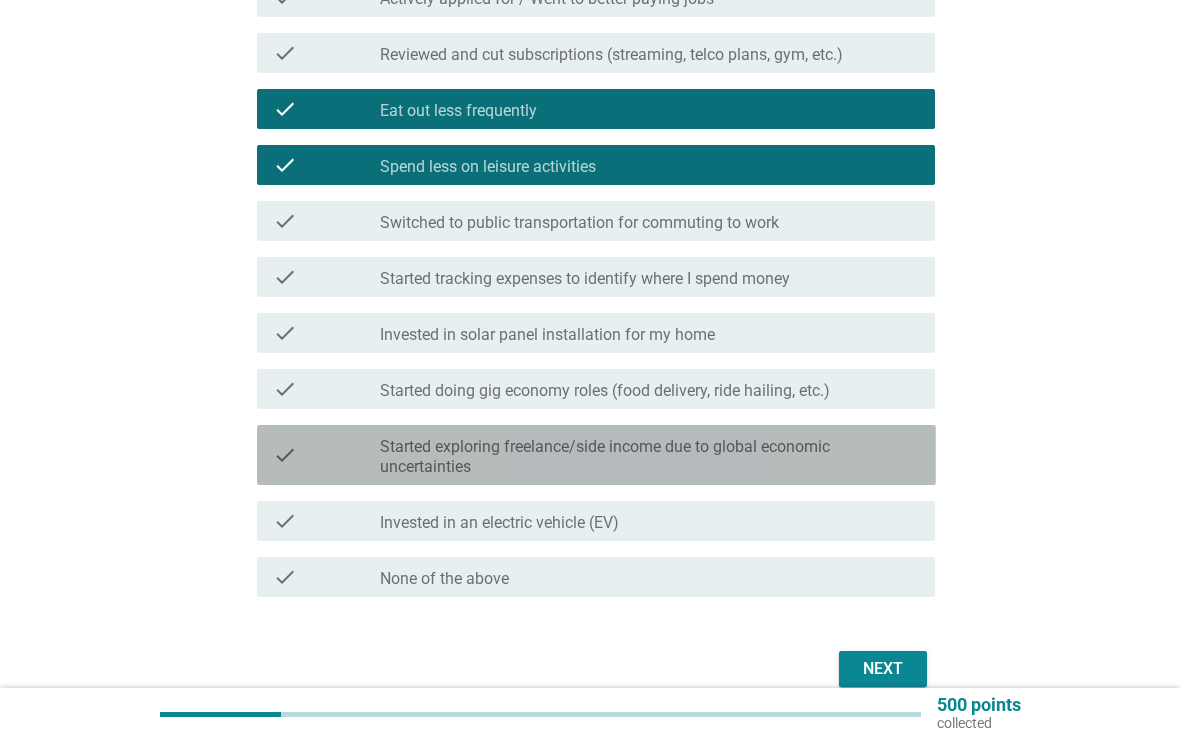 click on "Started exploring freelance/side income due to global economic uncertainties" at bounding box center (649, 457) 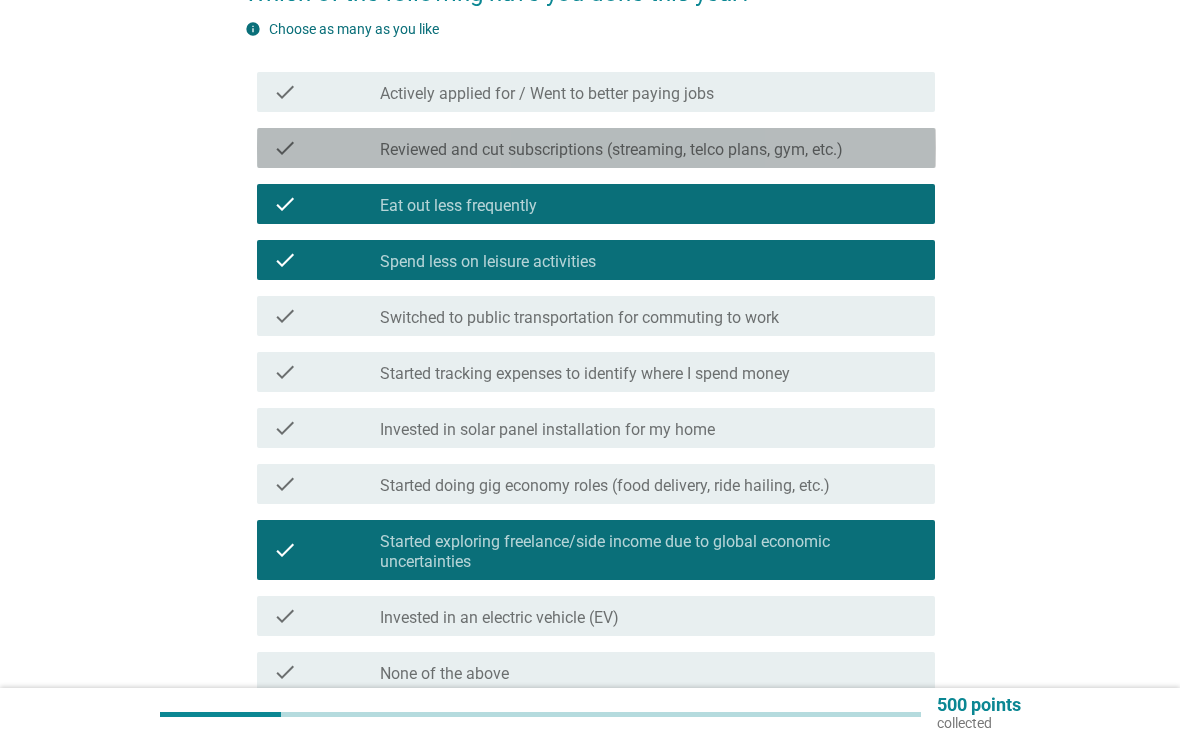 scroll, scrollTop: 218, scrollLeft: 0, axis: vertical 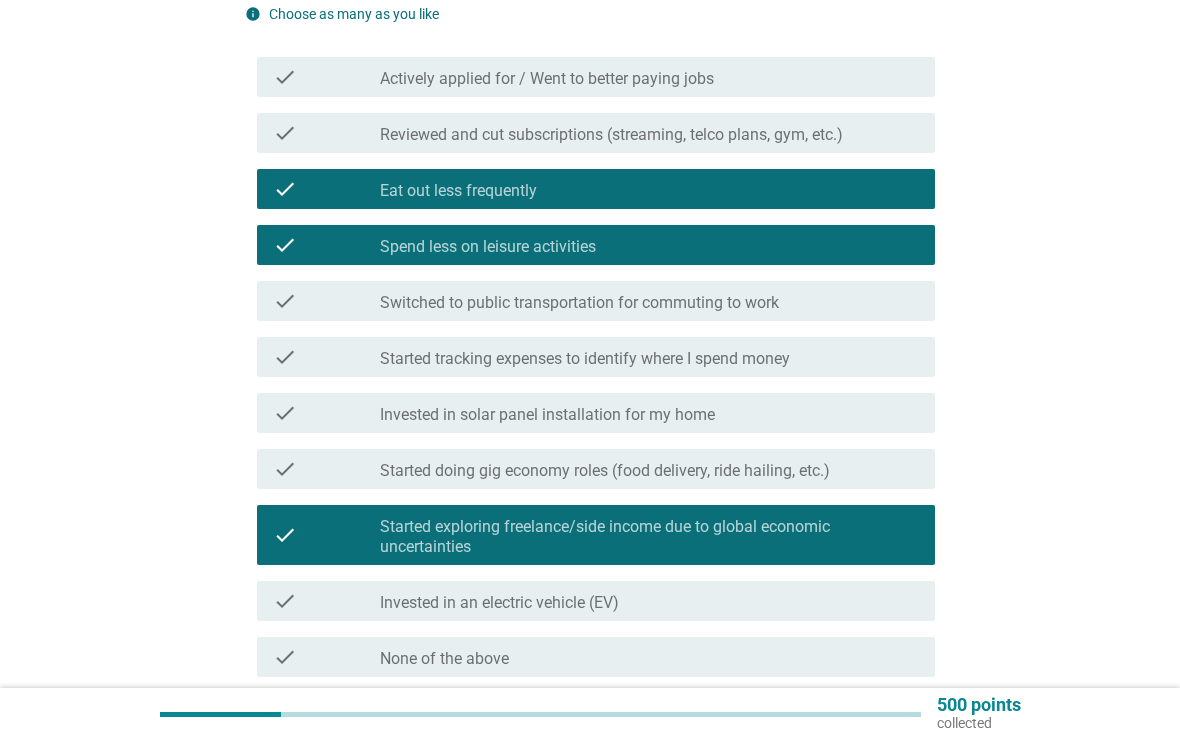 click on "Reviewed and cut subscriptions (streaming, telco plans, gym, etc.)" at bounding box center [611, 135] 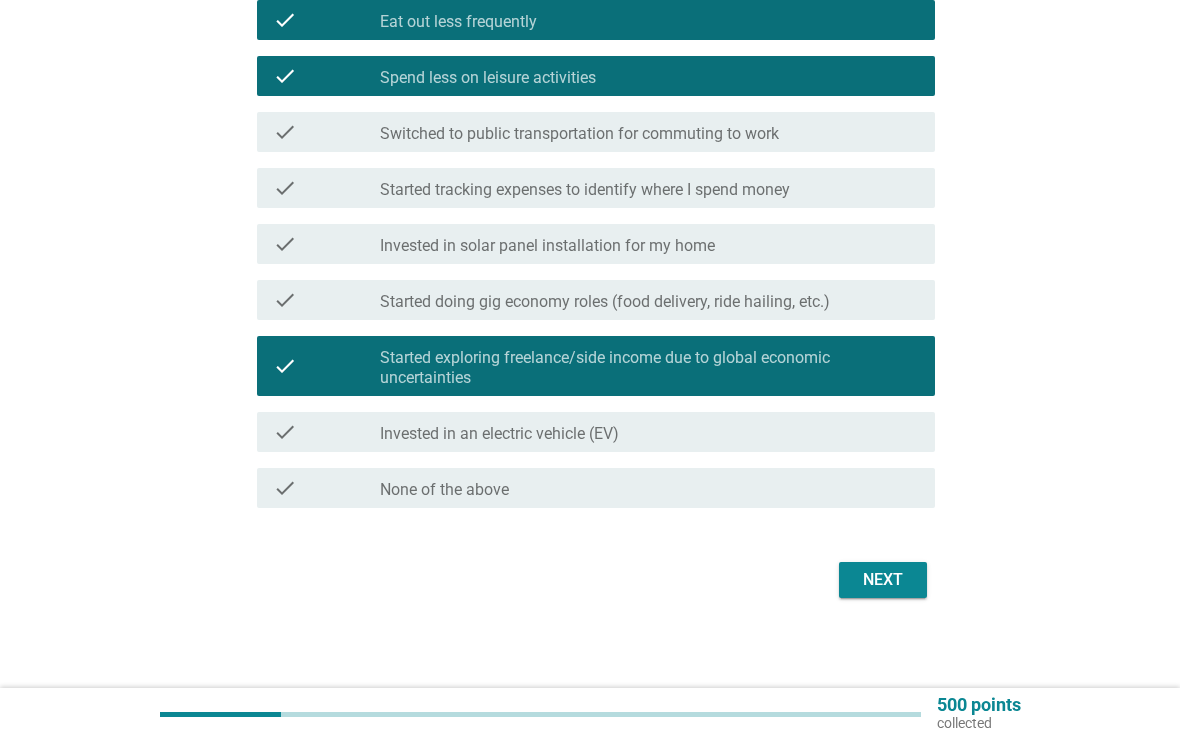 scroll, scrollTop: 393, scrollLeft: 0, axis: vertical 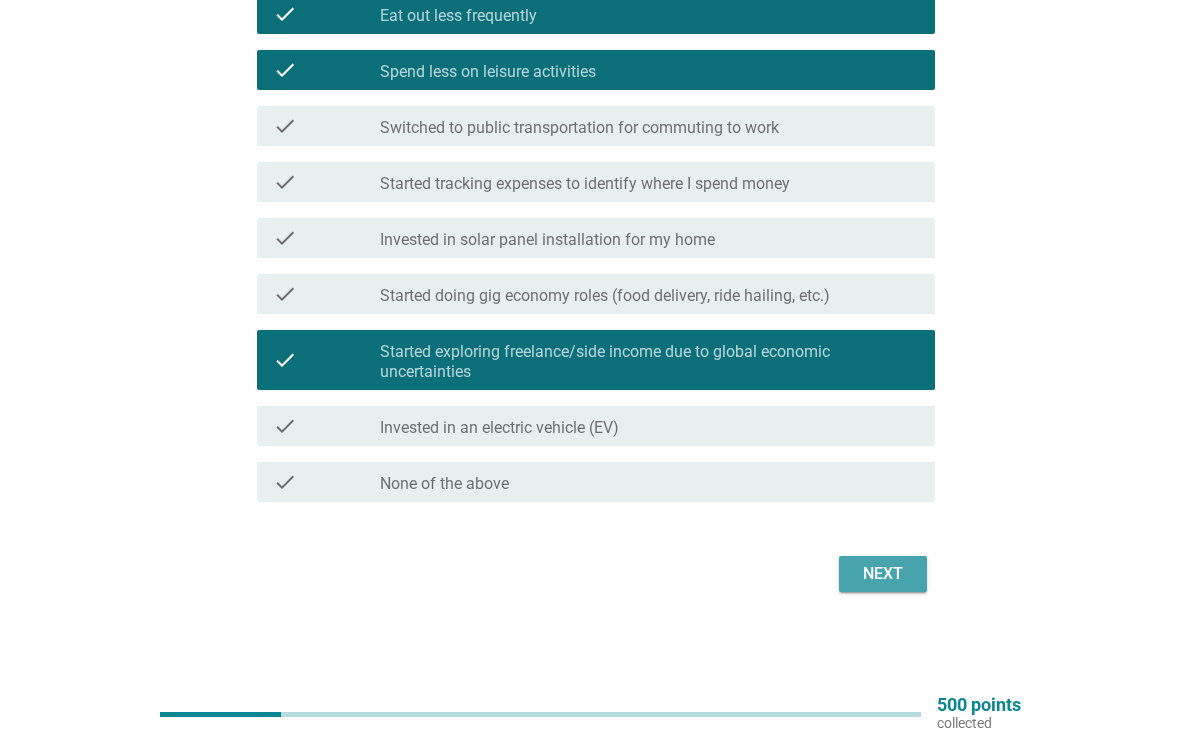 click on "Next" at bounding box center (883, 574) 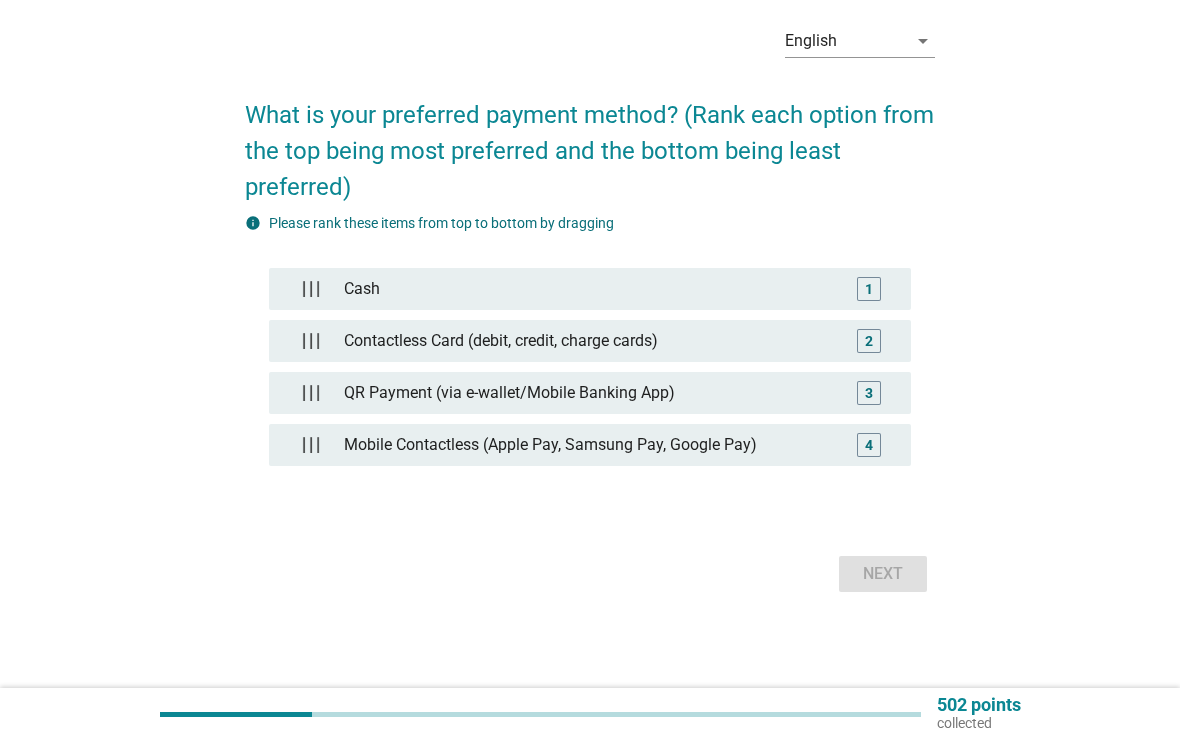 scroll, scrollTop: 0, scrollLeft: 0, axis: both 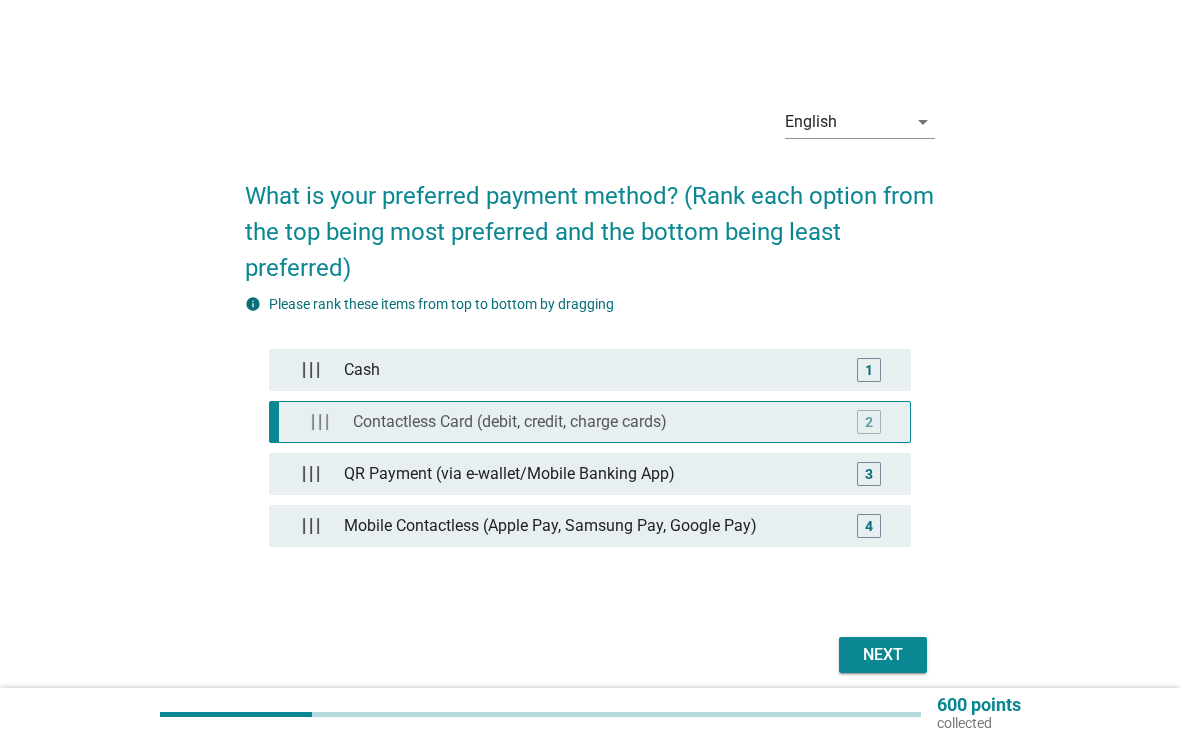 type 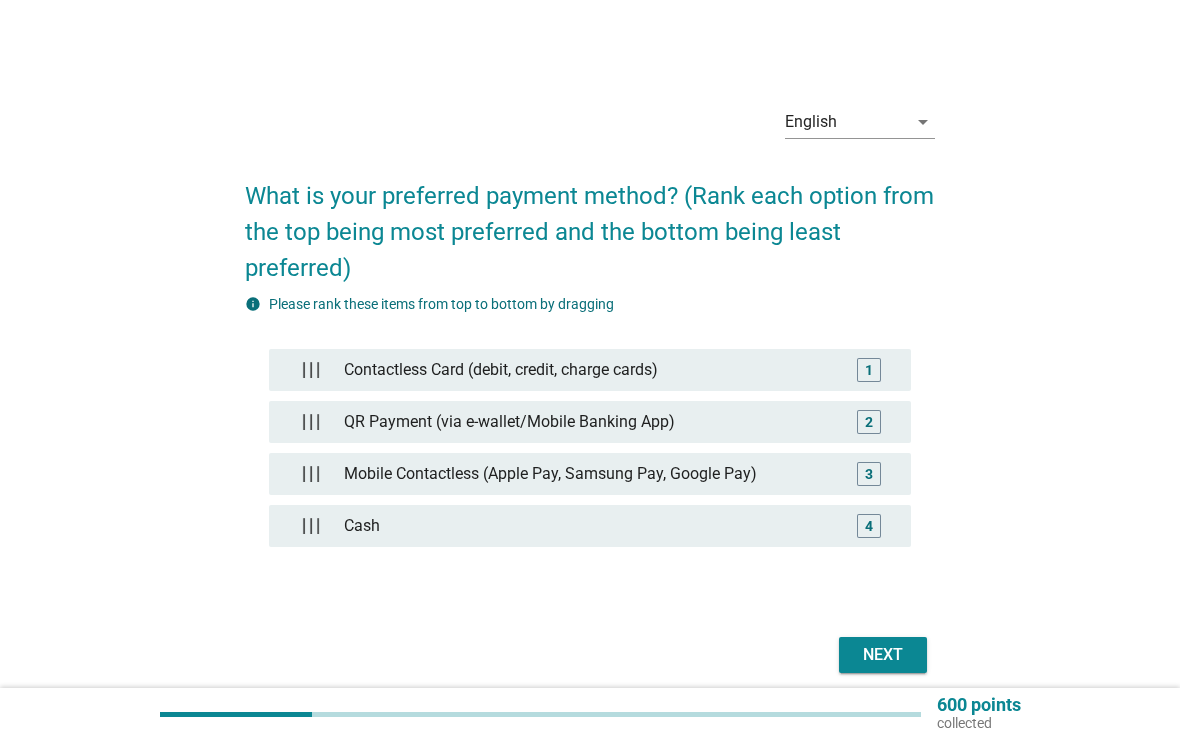 click on "Next" at bounding box center (883, 655) 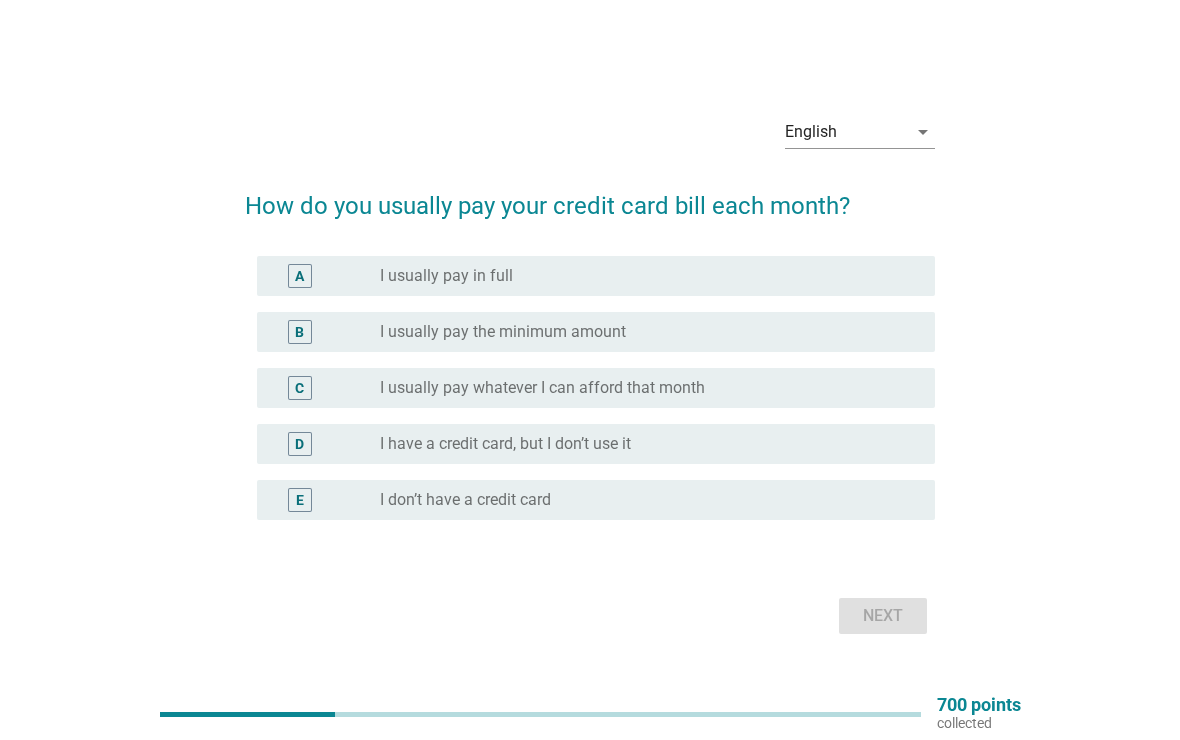 click on "radio_button_unchecked I usually pay whatever I can afford that month" at bounding box center [641, 388] 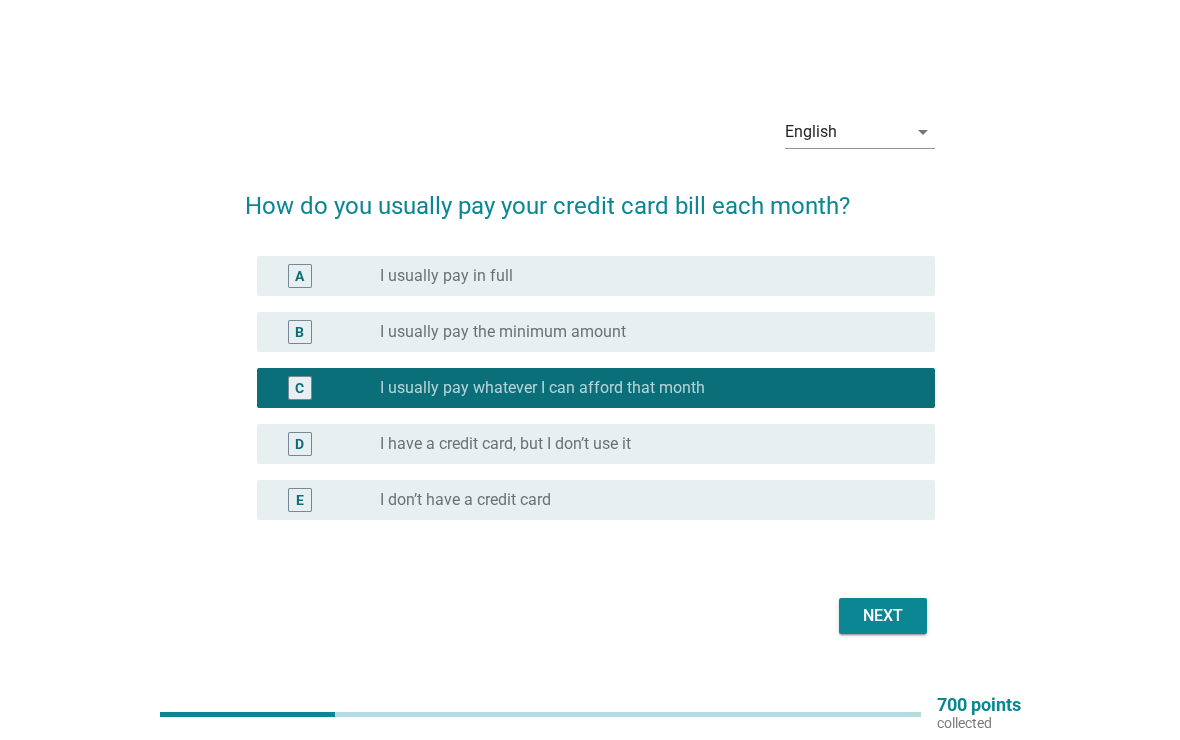 click on "Next" at bounding box center [883, 616] 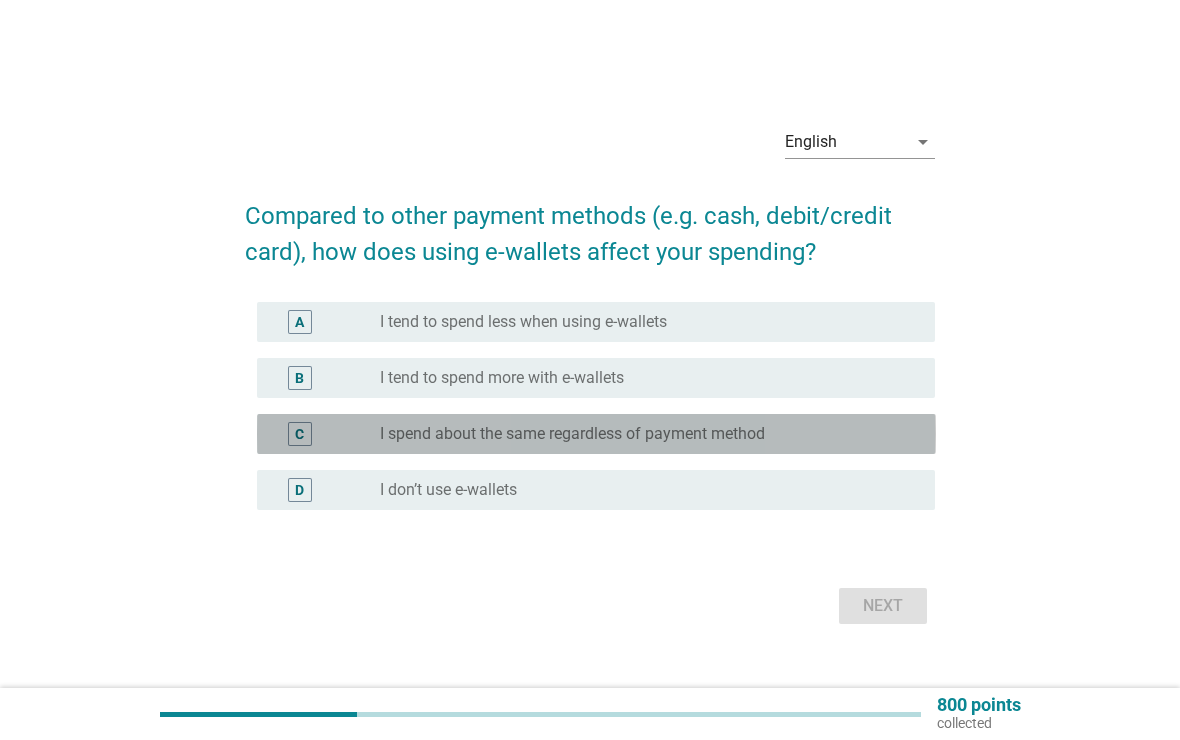 click on "C     radio_button_unchecked I spend about the same regardless of payment method" at bounding box center (596, 434) 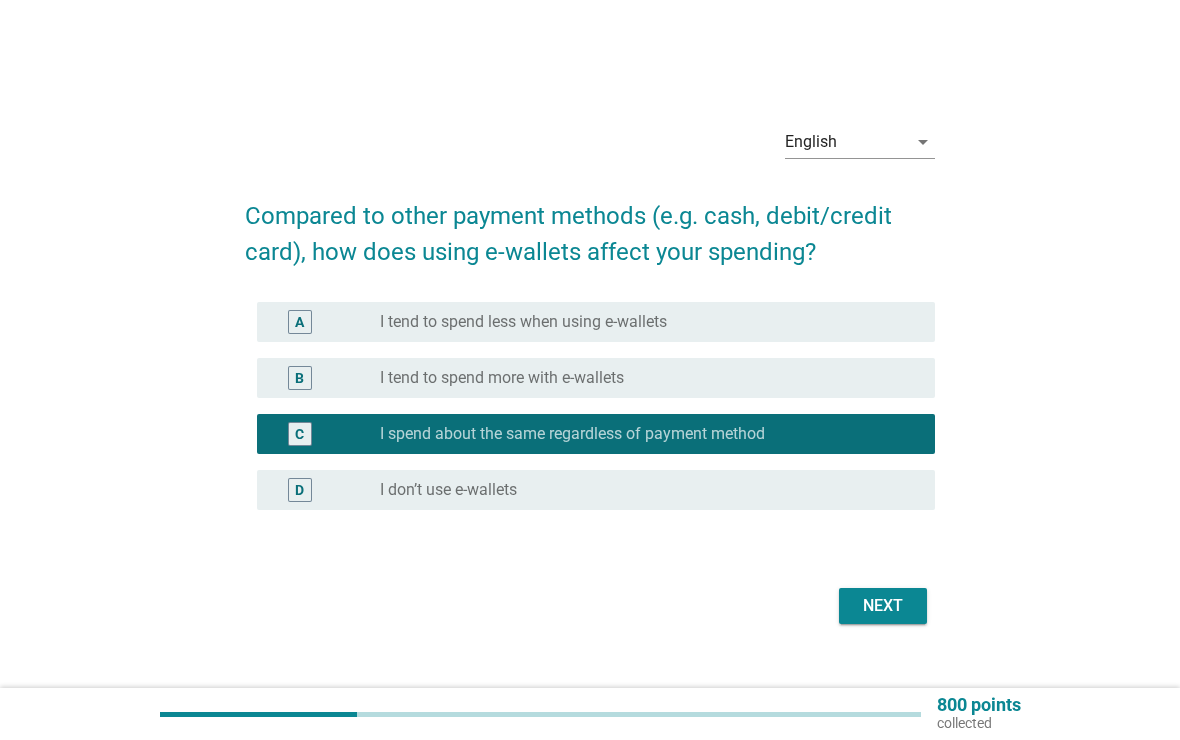 click on "Next" at bounding box center (883, 606) 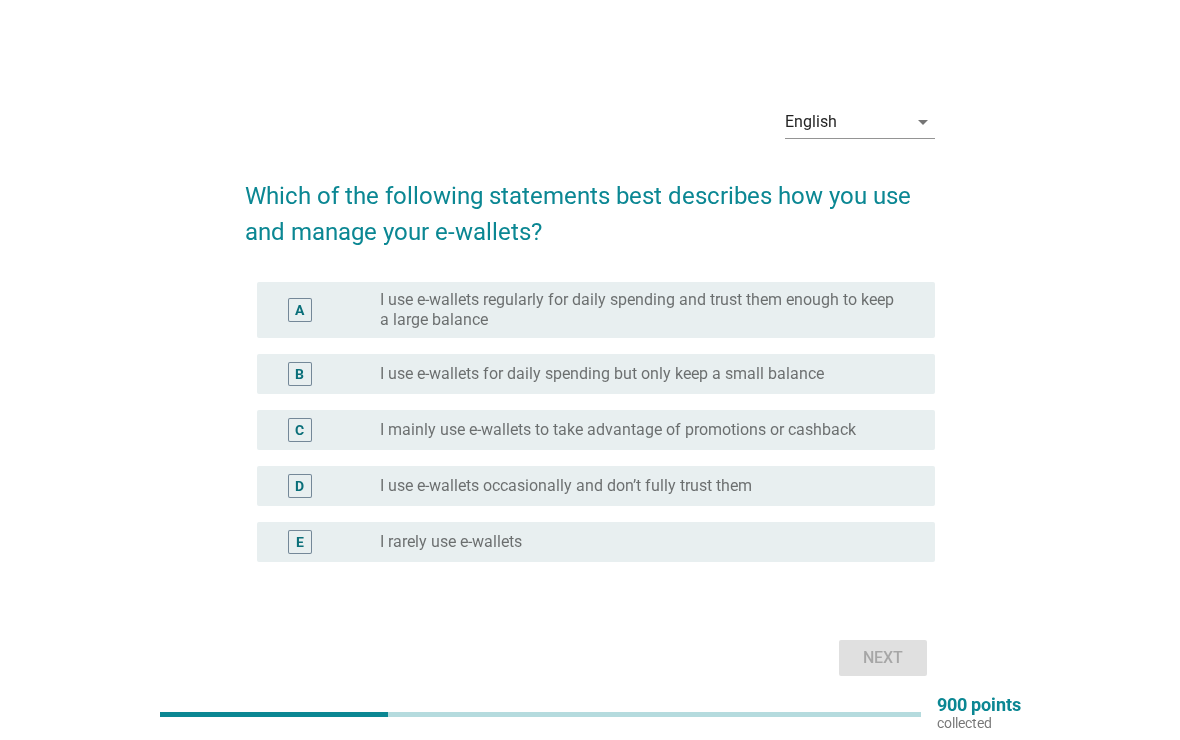 click on "I mainly use e-wallets to take advantage of promotions or cashback" at bounding box center (618, 430) 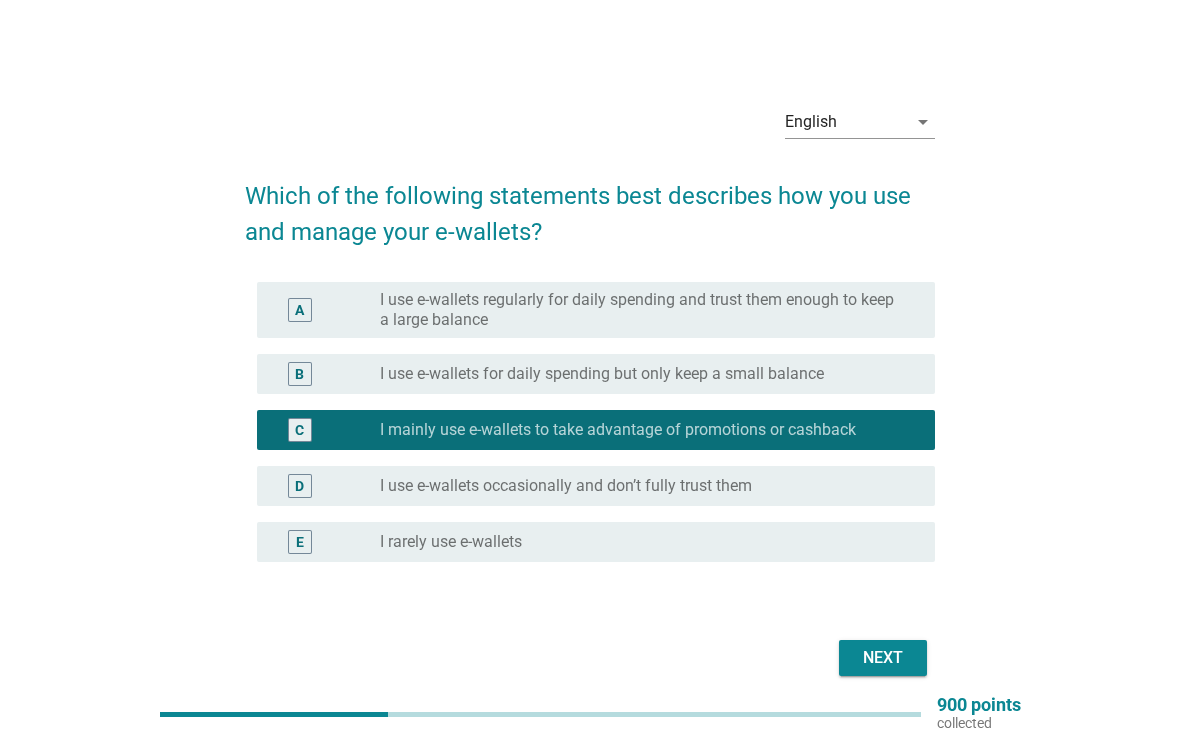 click on "I use e-wallets regularly for daily spending and trust them enough to keep a large balance" at bounding box center [641, 310] 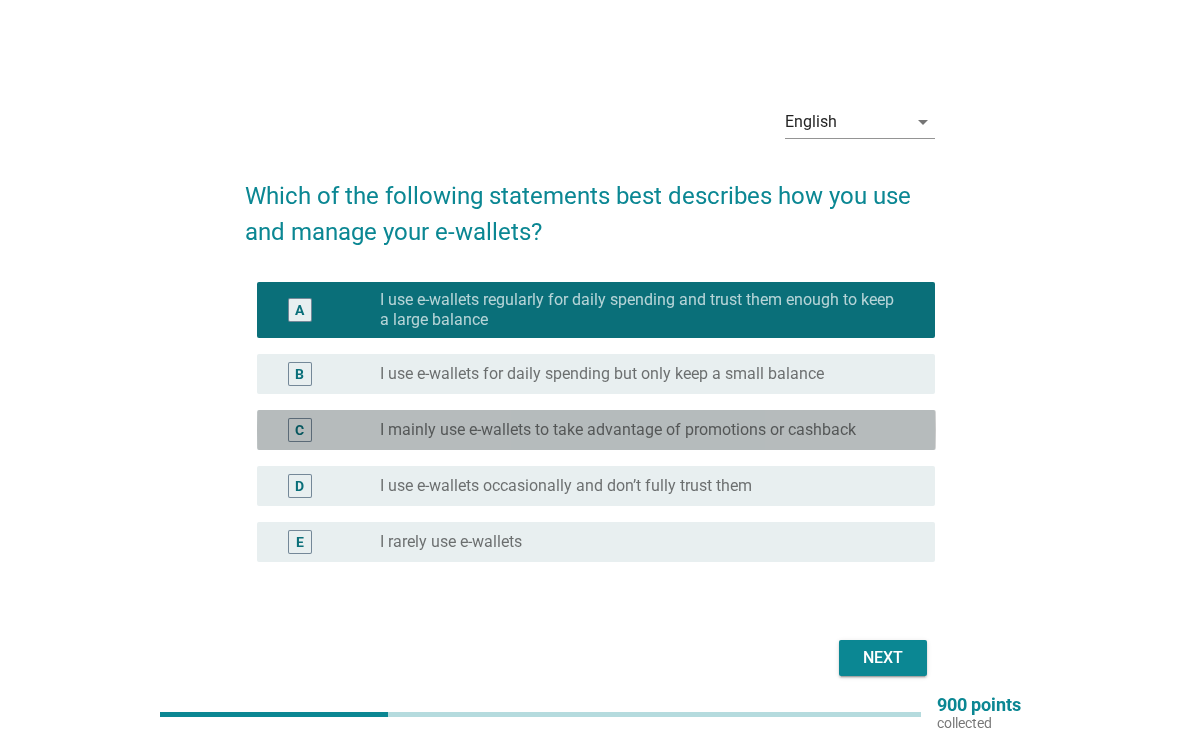 click on "I mainly use e-wallets to take advantage of promotions or cashback" at bounding box center (618, 430) 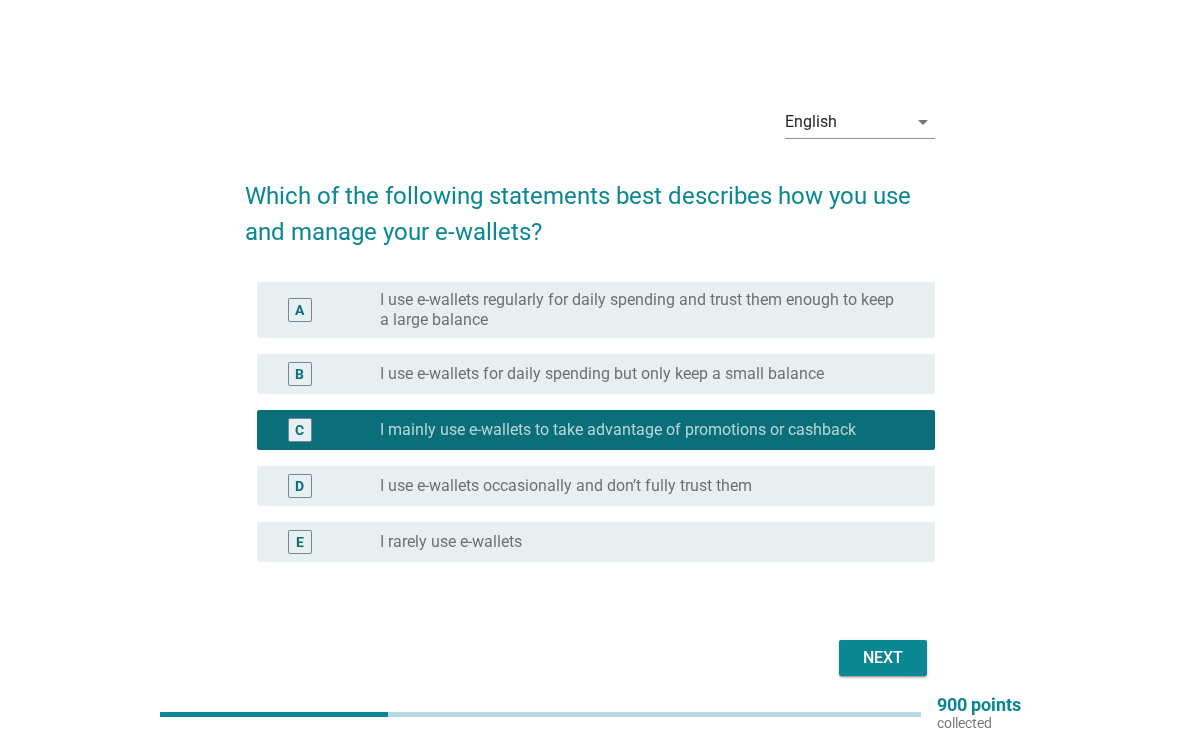 click on "Next" at bounding box center (883, 658) 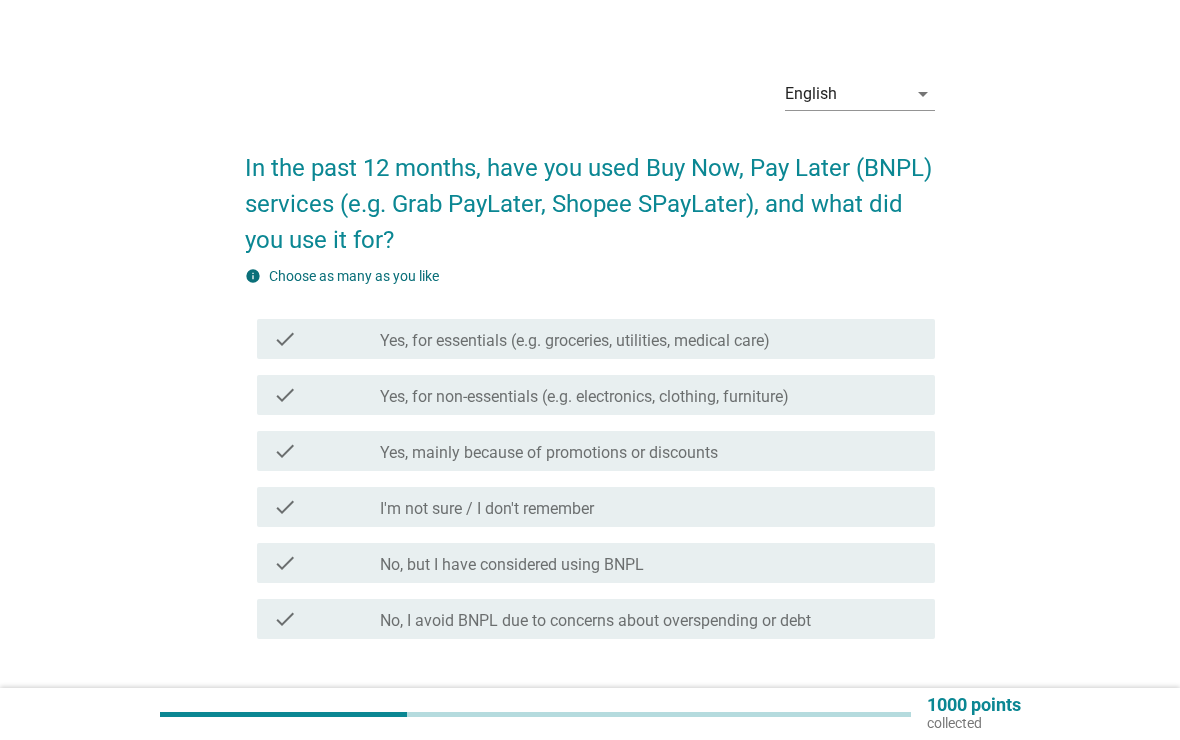 scroll, scrollTop: 42, scrollLeft: 0, axis: vertical 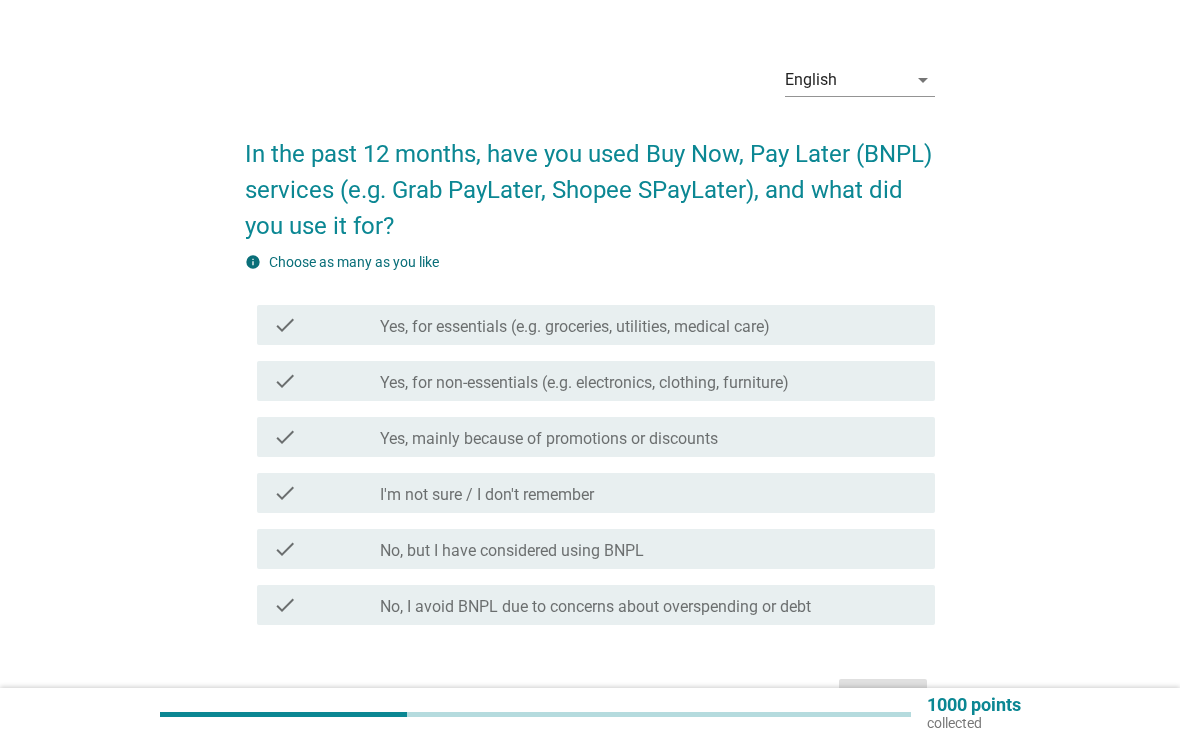 click on "check_box_outline_blank Yes, for non-essentials (e.g. electronics, clothing, furniture)" at bounding box center [649, 381] 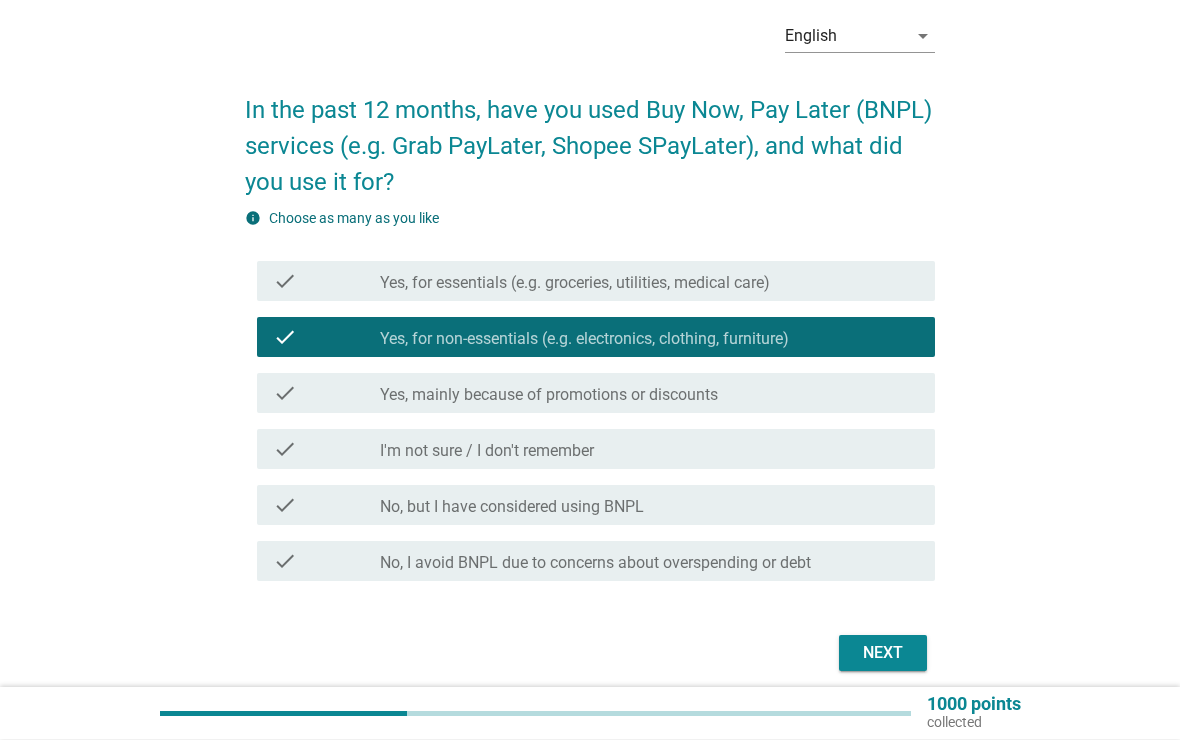 scroll, scrollTop: 86, scrollLeft: 0, axis: vertical 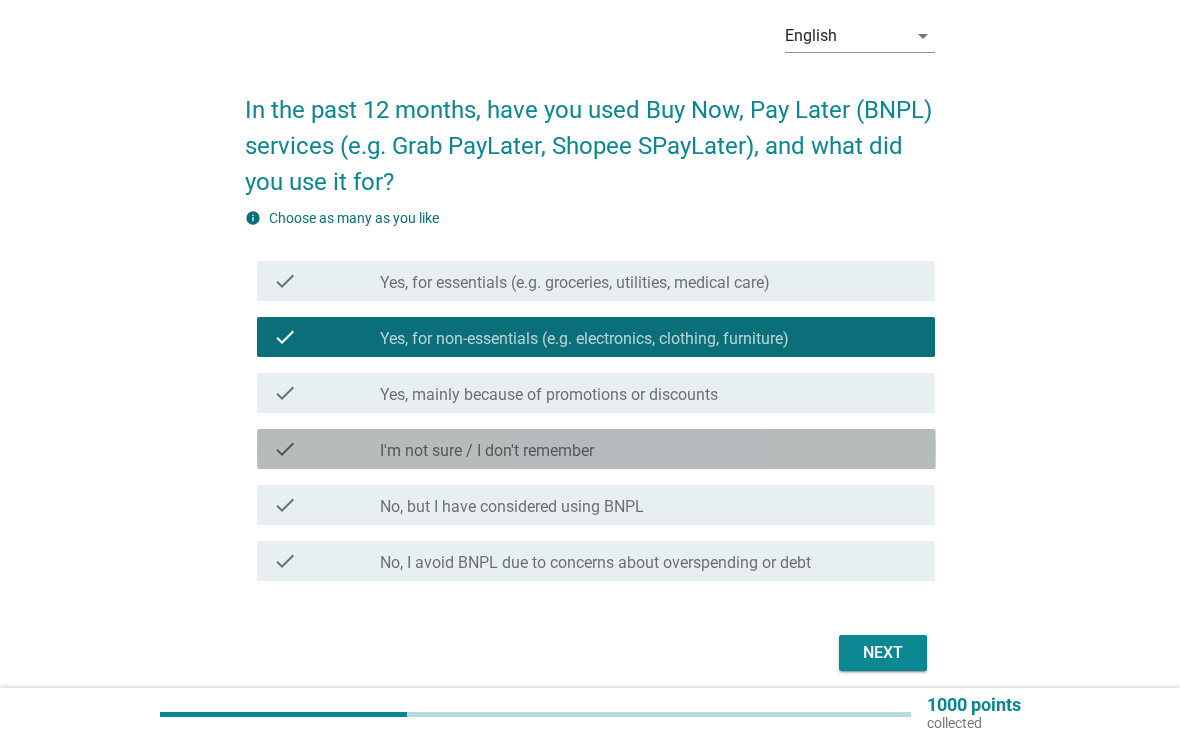 click on "check_box_outline_blank I'm not sure / I don't remember" at bounding box center [649, 449] 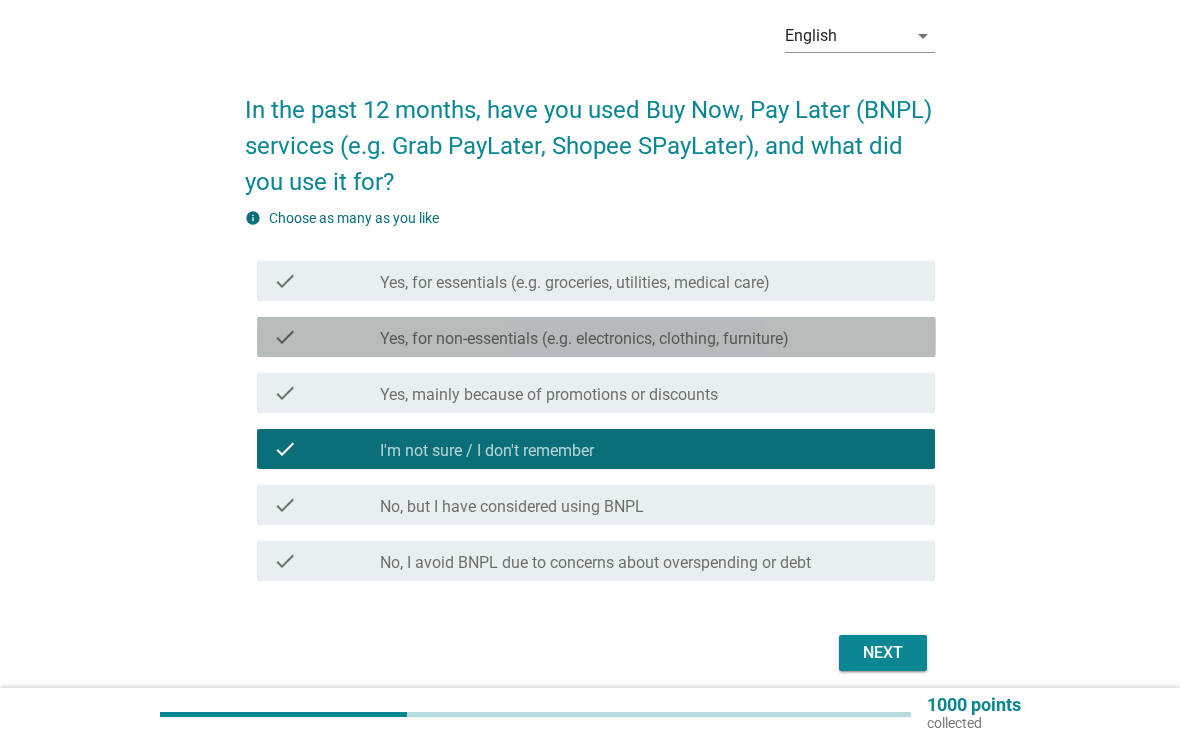 click on "Yes, for non-essentials (e.g. electronics, clothing, furniture)" at bounding box center (584, 339) 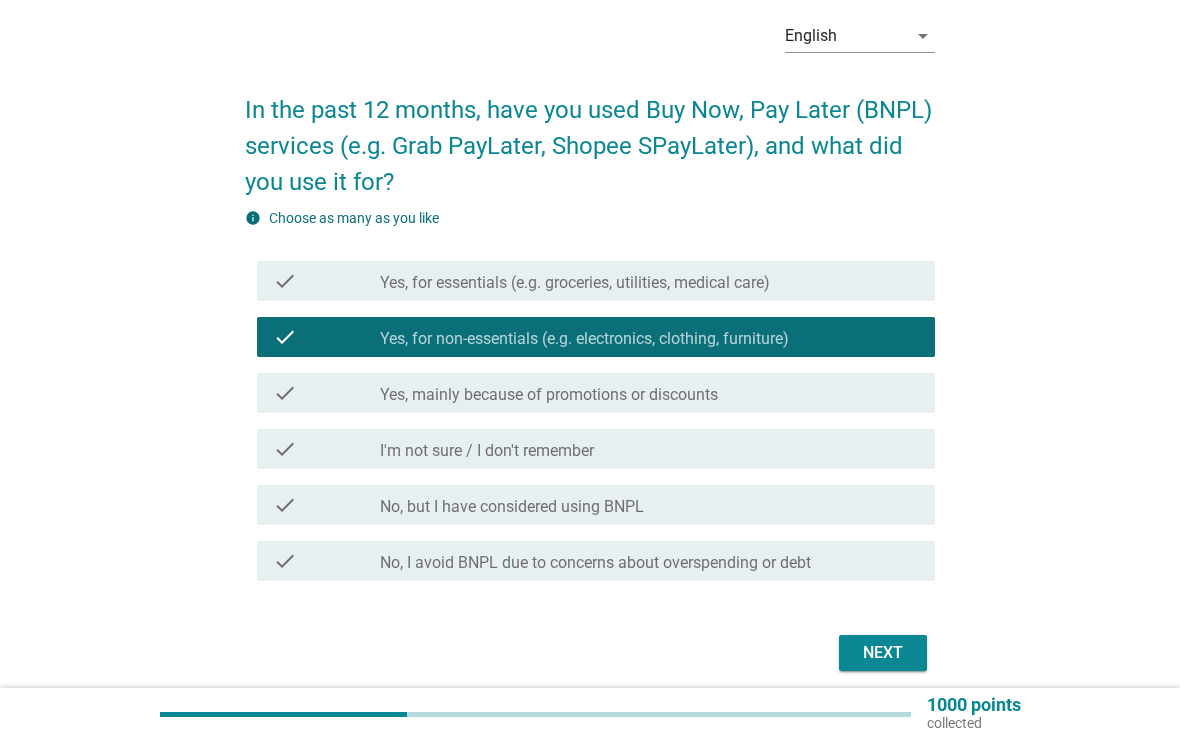 click on "Next" at bounding box center [883, 653] 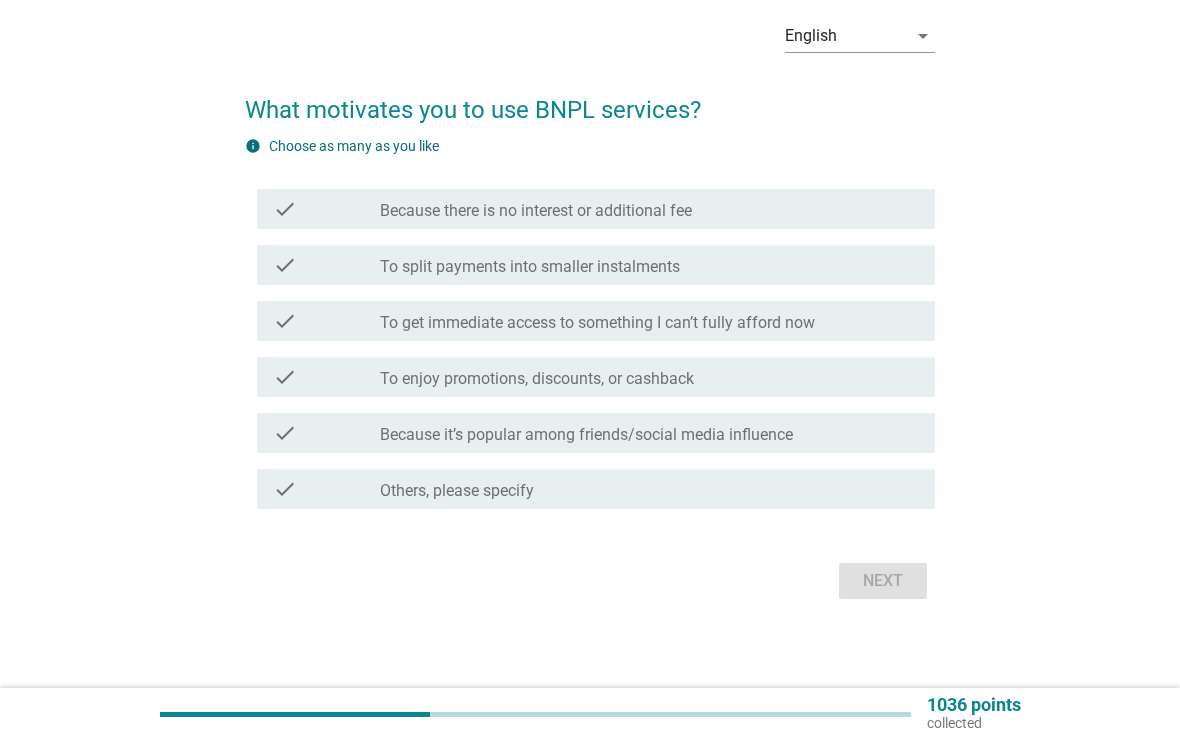 scroll, scrollTop: 0, scrollLeft: 0, axis: both 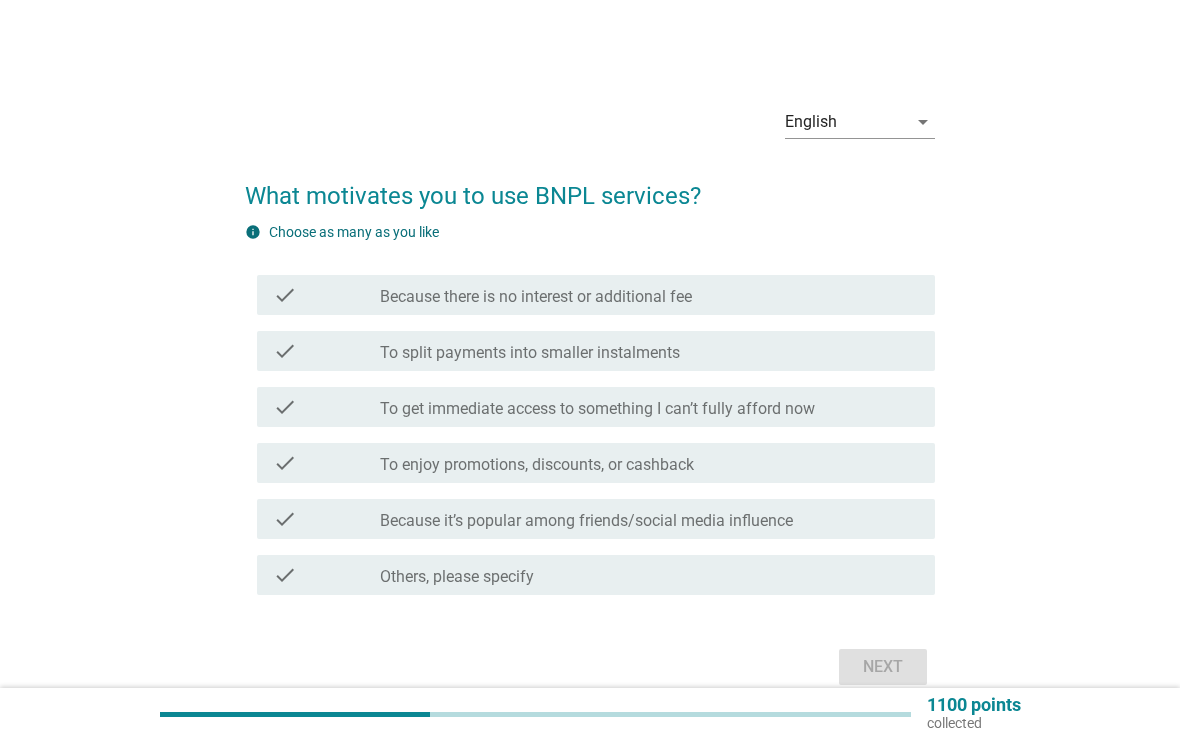 click on "check     check_box_outline_blank To split payments into smaller instalments" at bounding box center [596, 351] 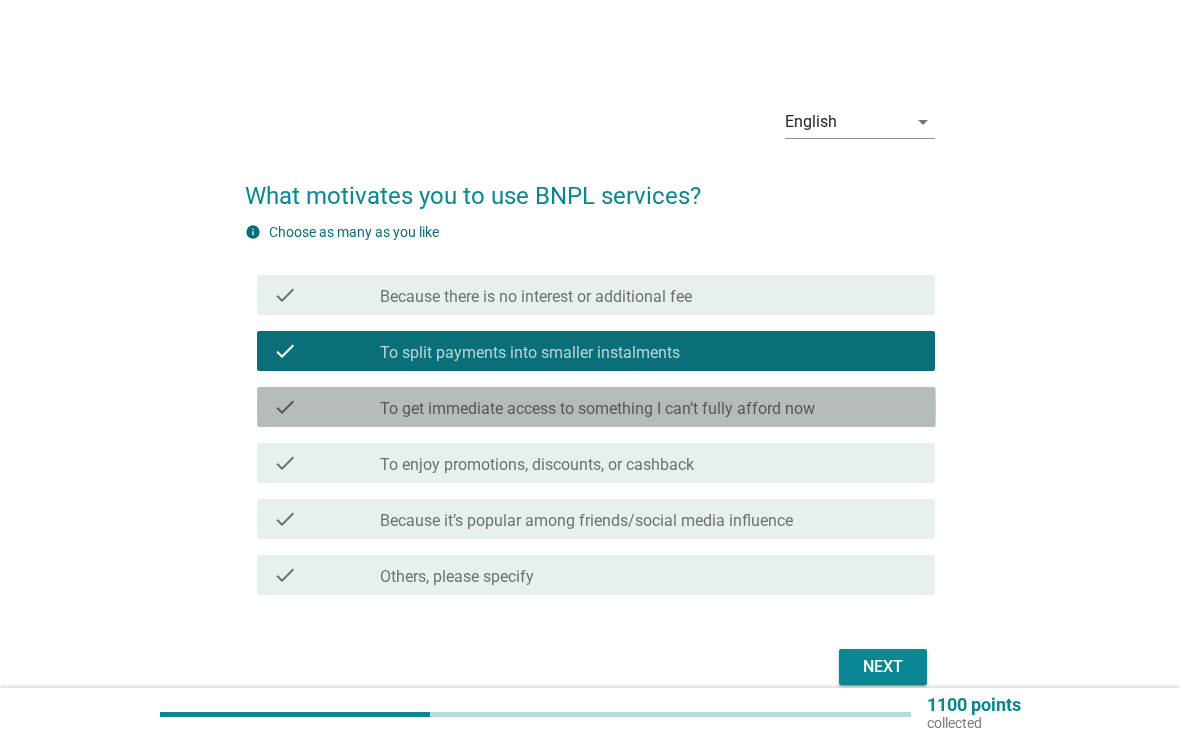 click on "To get immediate access to something I can’t fully afford now" at bounding box center (597, 409) 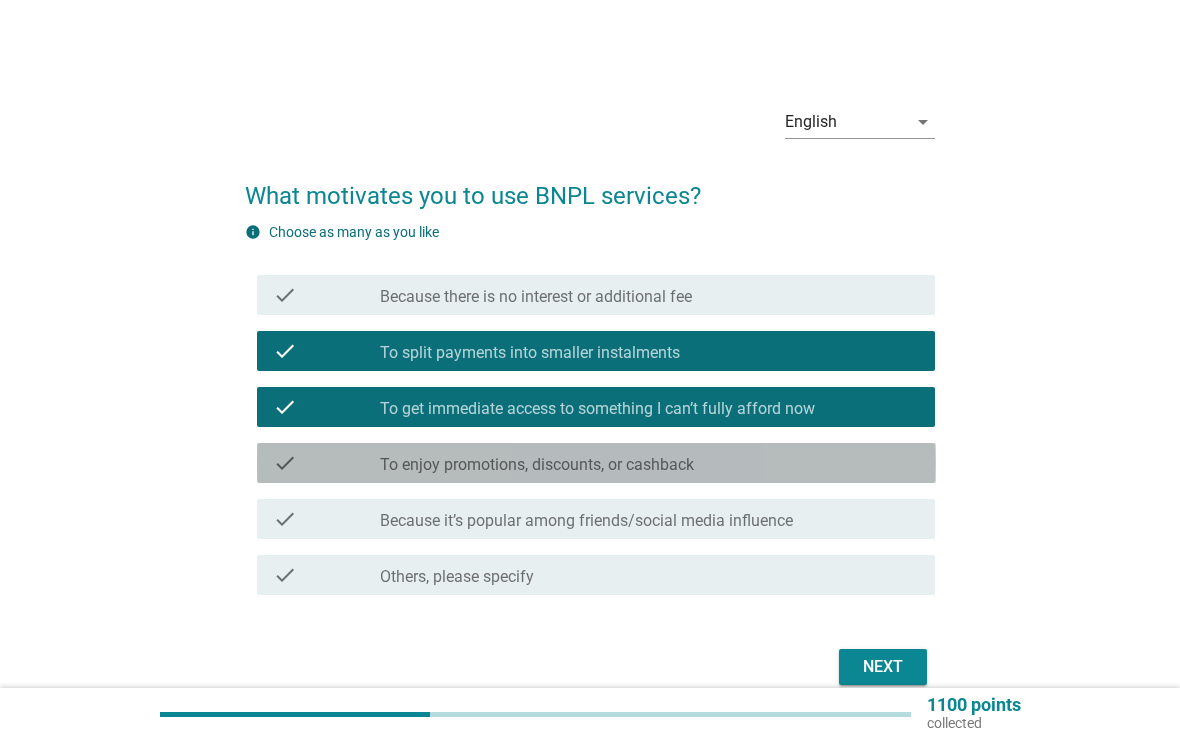 click on "check_box_outline_blank To enjoy promotions, discounts, or cashback" at bounding box center (649, 463) 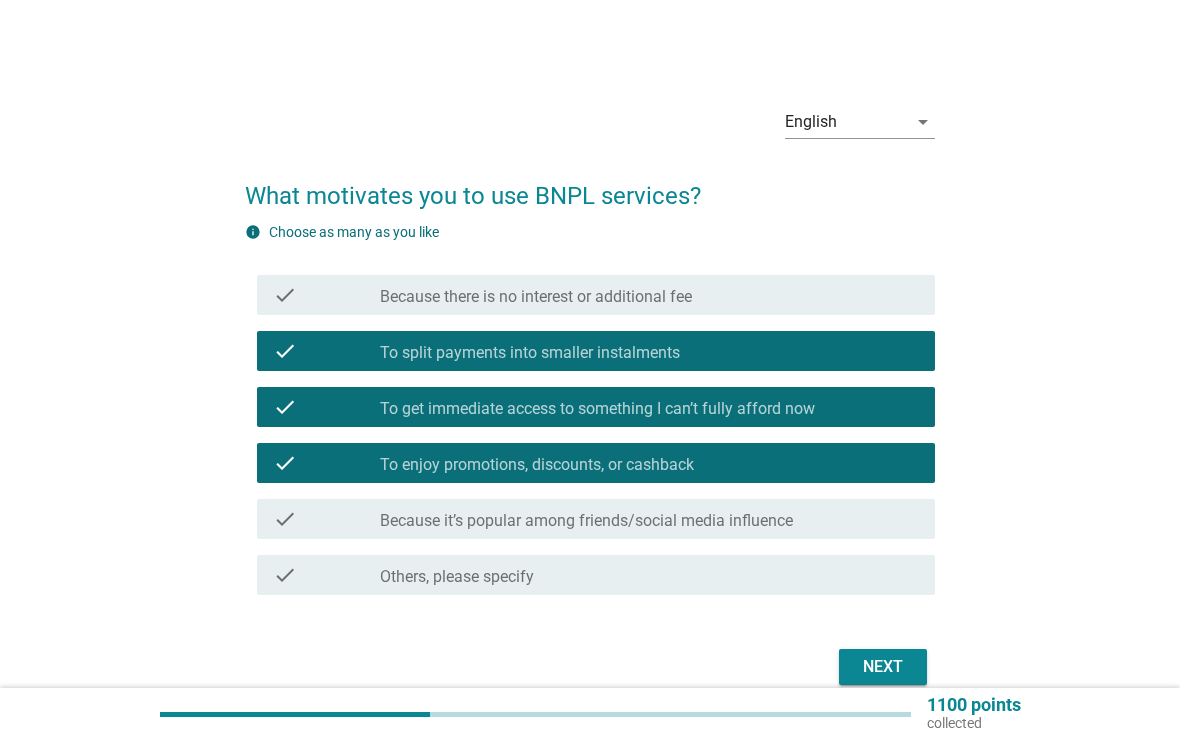 click on "Next" at bounding box center (883, 667) 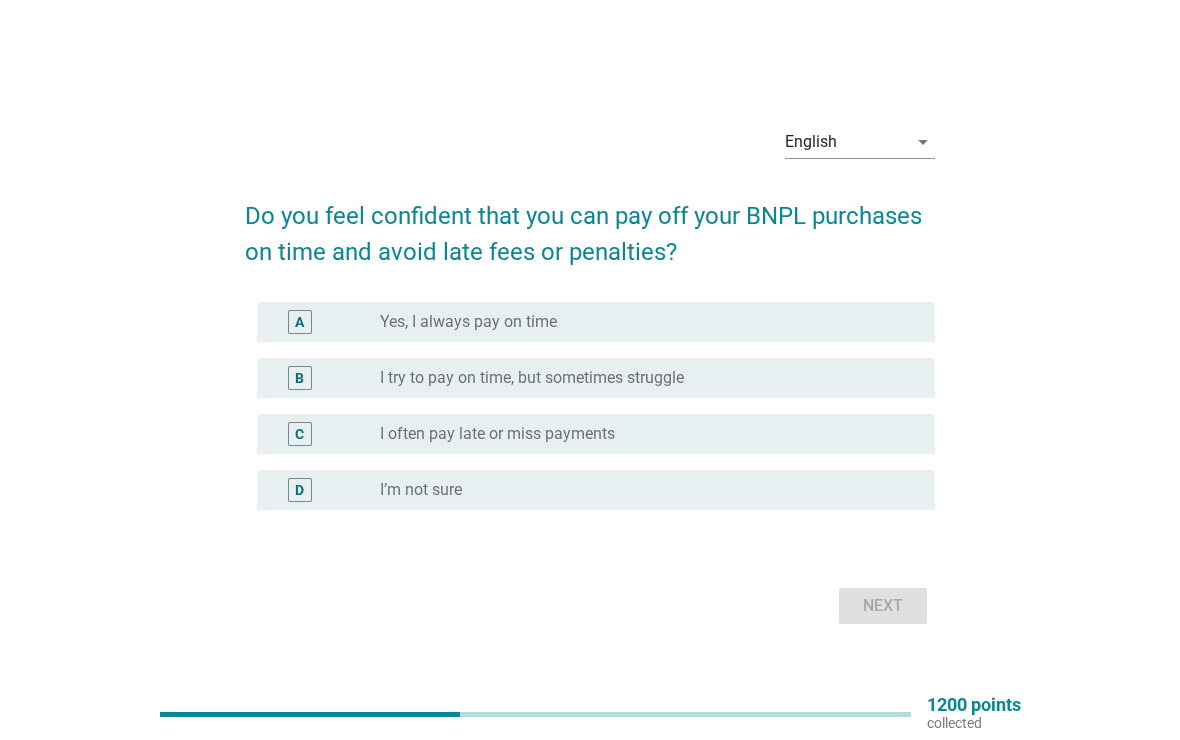click on "radio_button_unchecked Yes, I always pay on time" at bounding box center (641, 322) 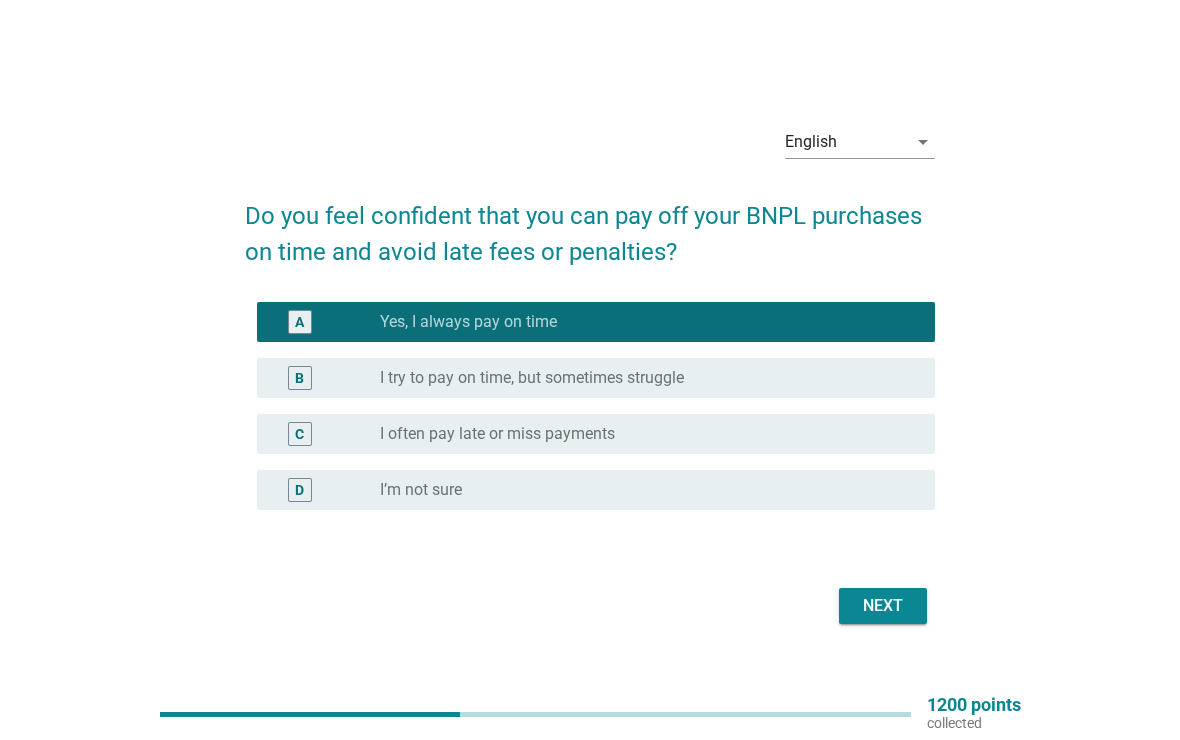 click on "Next" at bounding box center [883, 606] 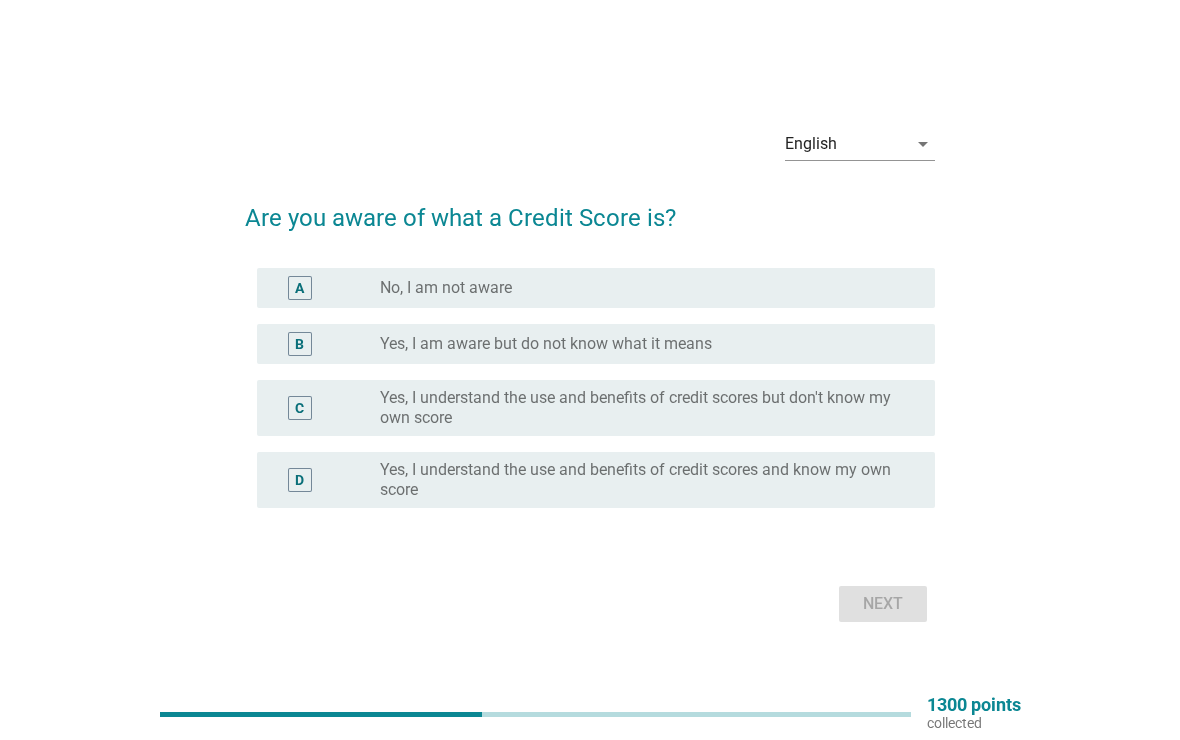 click on "radio_button_unchecked No, I am not aware" at bounding box center [641, 288] 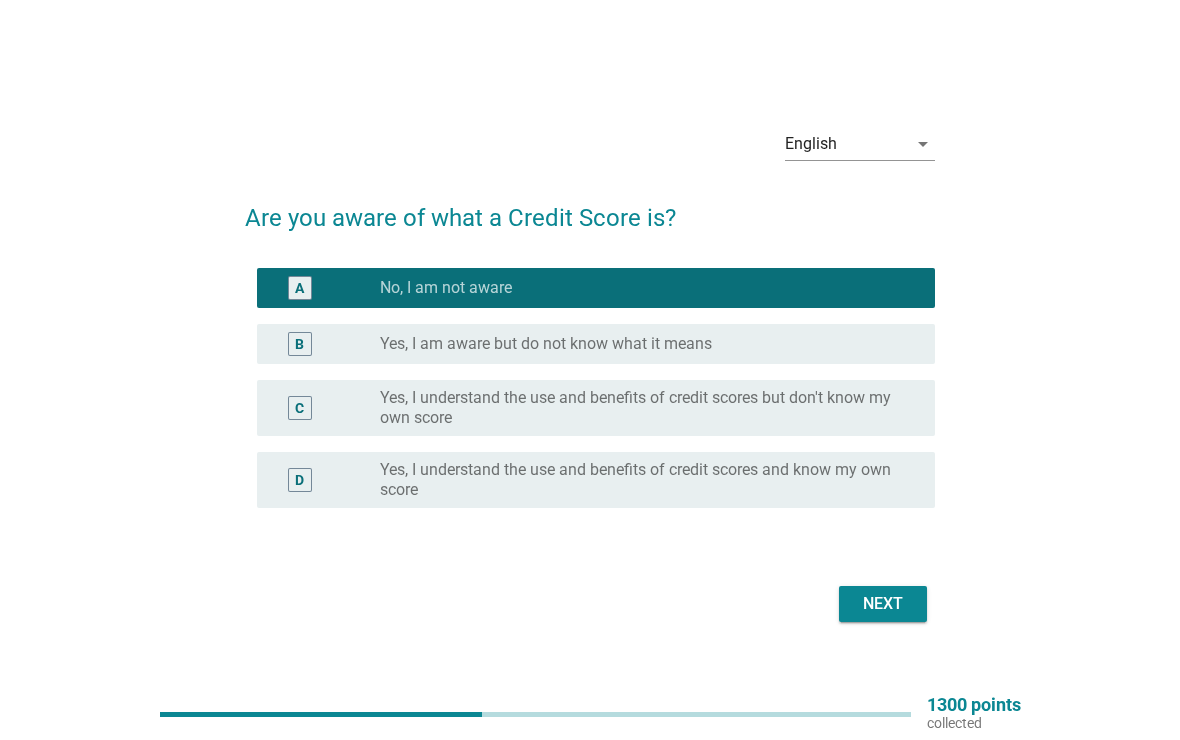click on "Next" at bounding box center (883, 604) 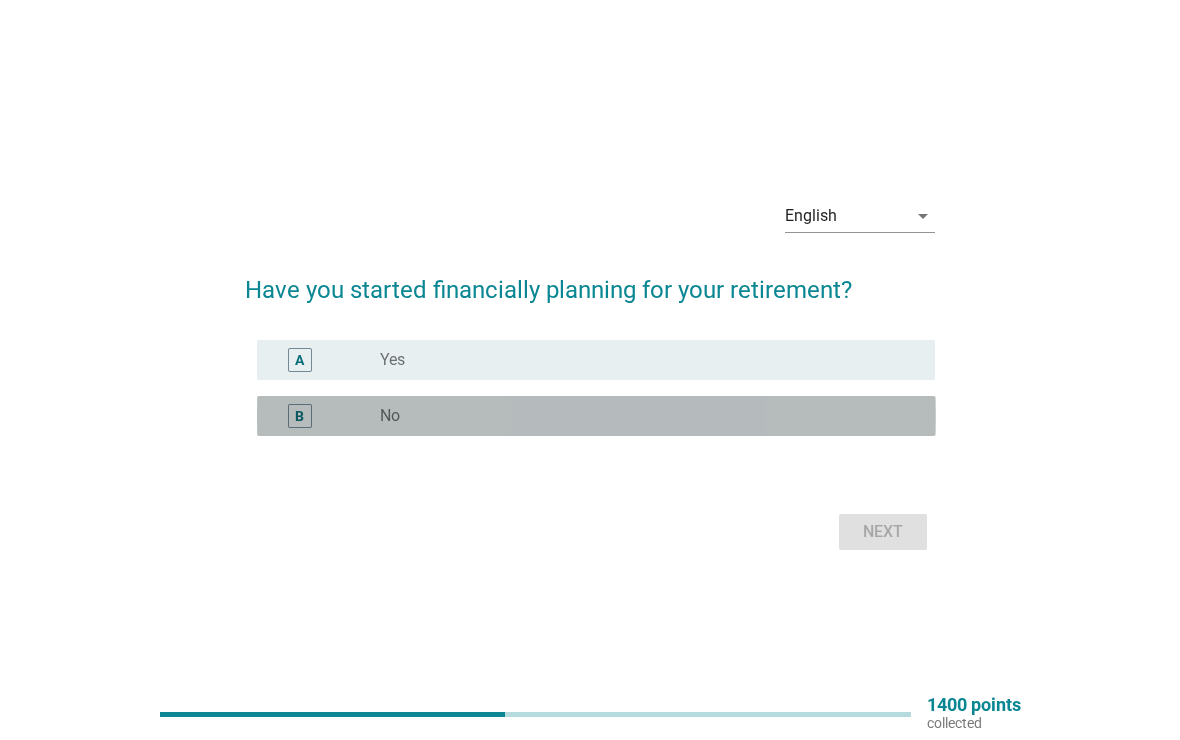 click on "B     radio_button_unchecked No" at bounding box center [596, 416] 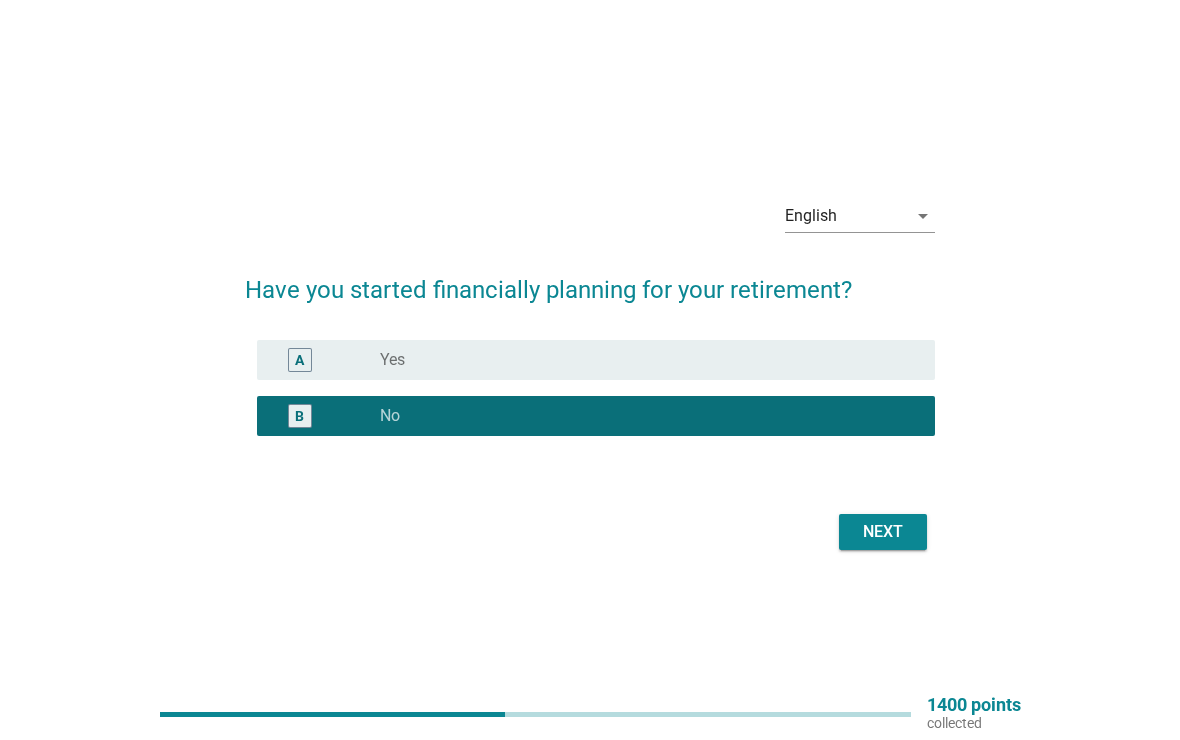 click on "Next" at bounding box center (883, 532) 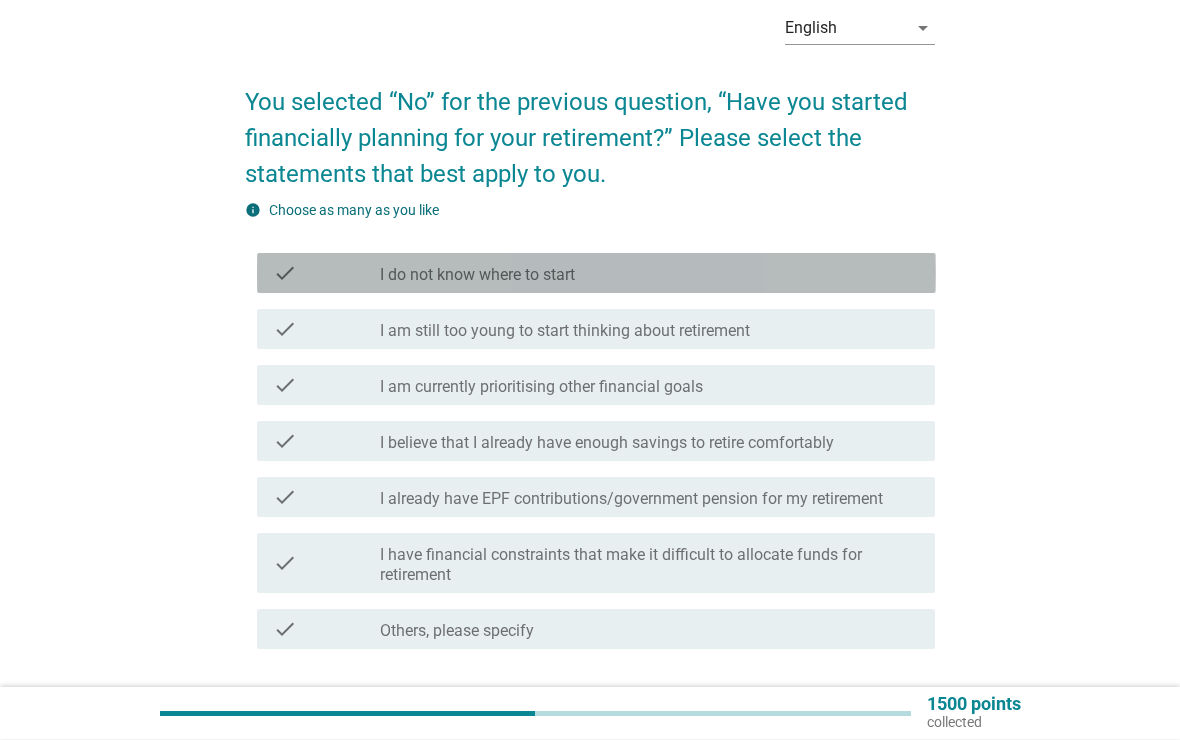 scroll, scrollTop: 94, scrollLeft: 0, axis: vertical 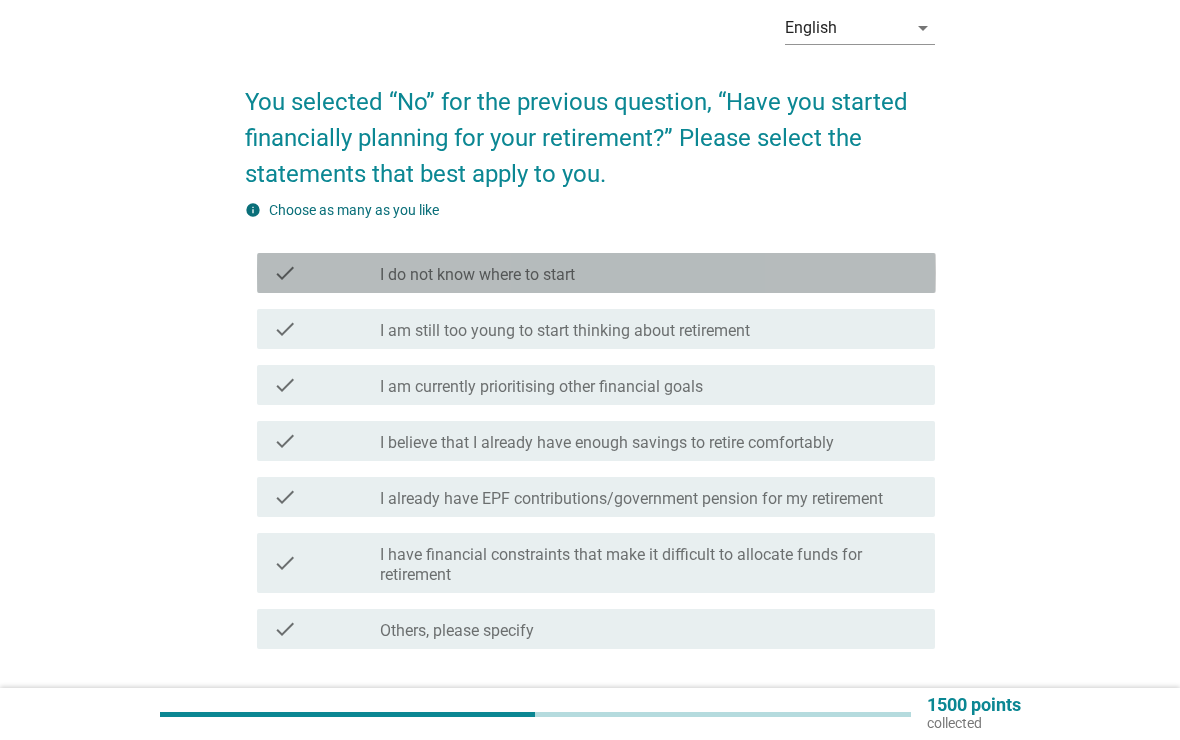 click on "check_box_outline_blank I do not know where to start" at bounding box center [649, 273] 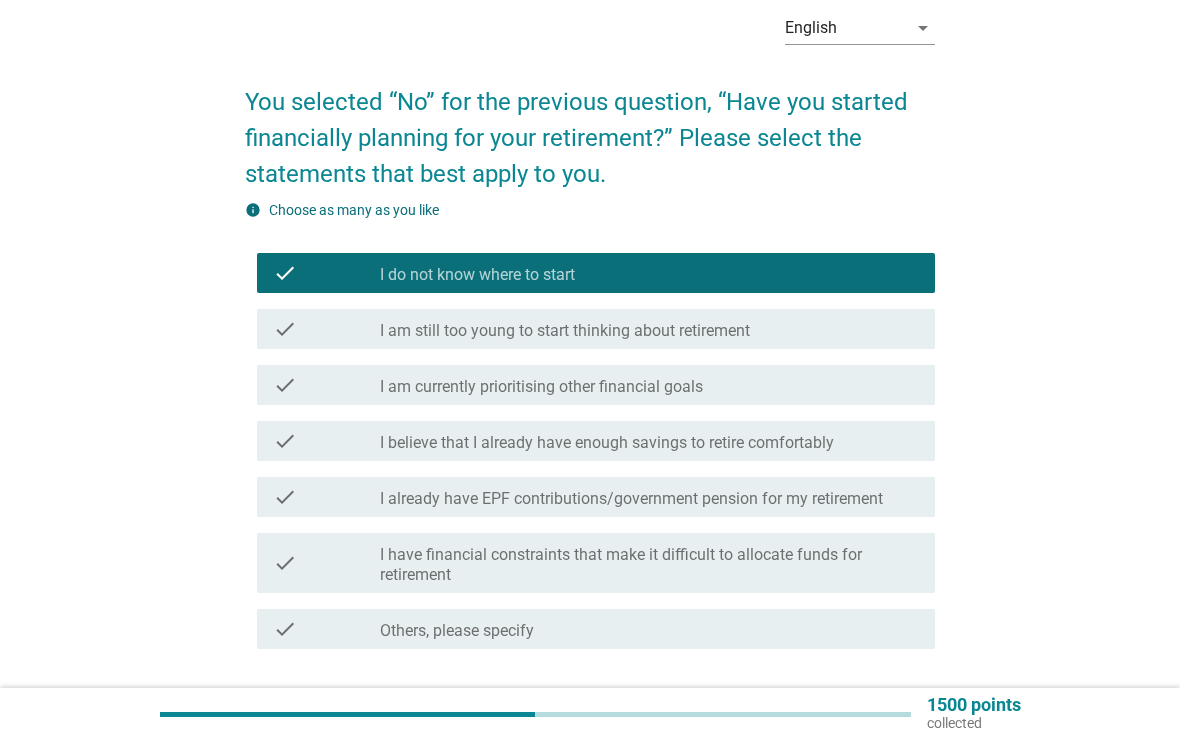 click on "check_box_outline_blank I am still too young to start thinking about retirement" at bounding box center (649, 329) 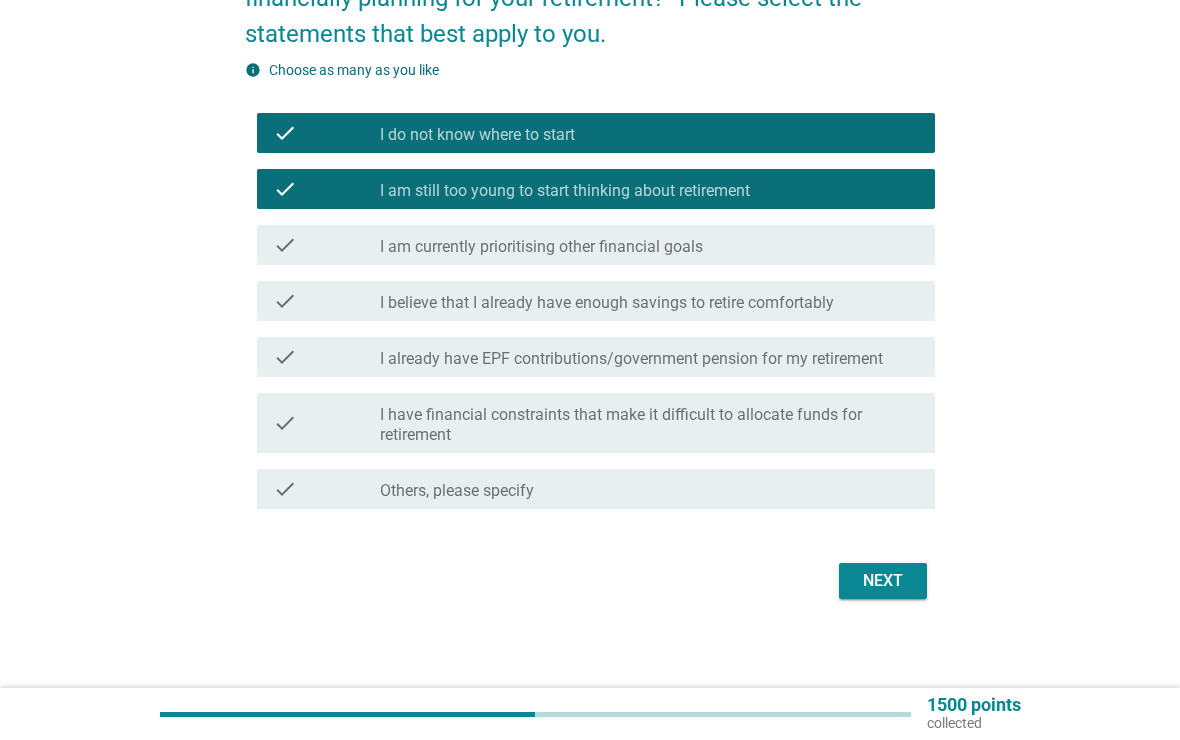 scroll, scrollTop: 241, scrollLeft: 0, axis: vertical 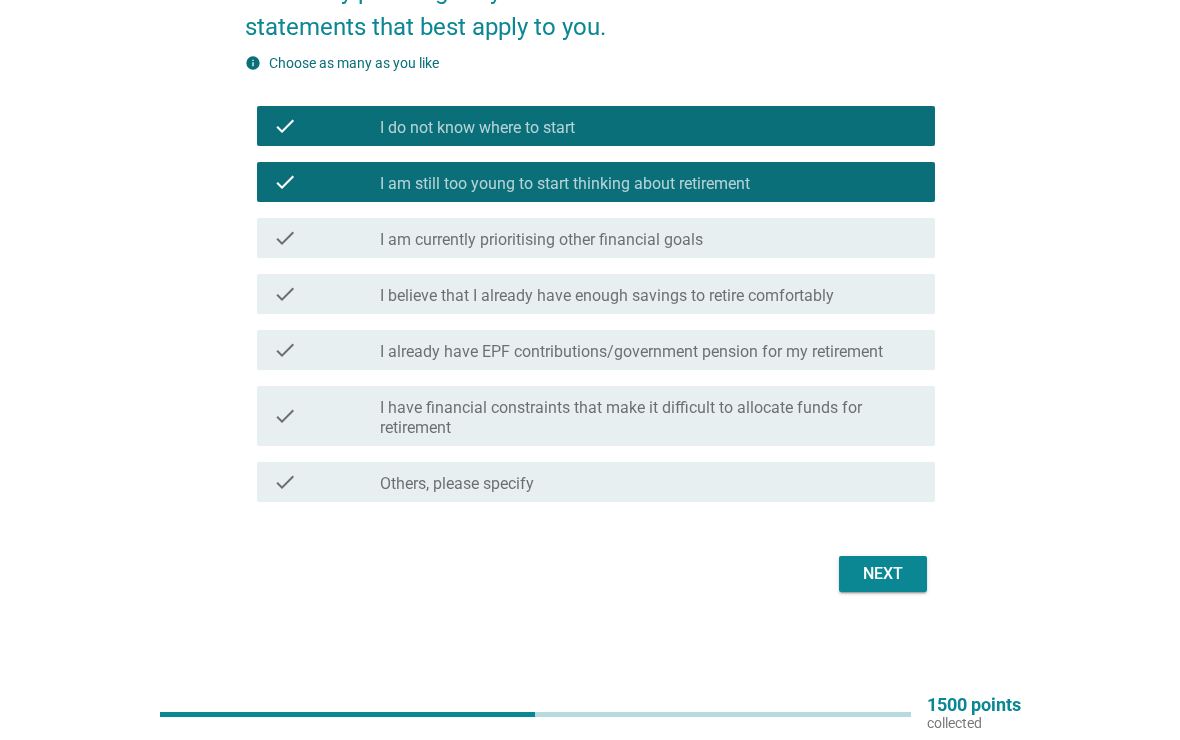 click on "Next" at bounding box center (883, 574) 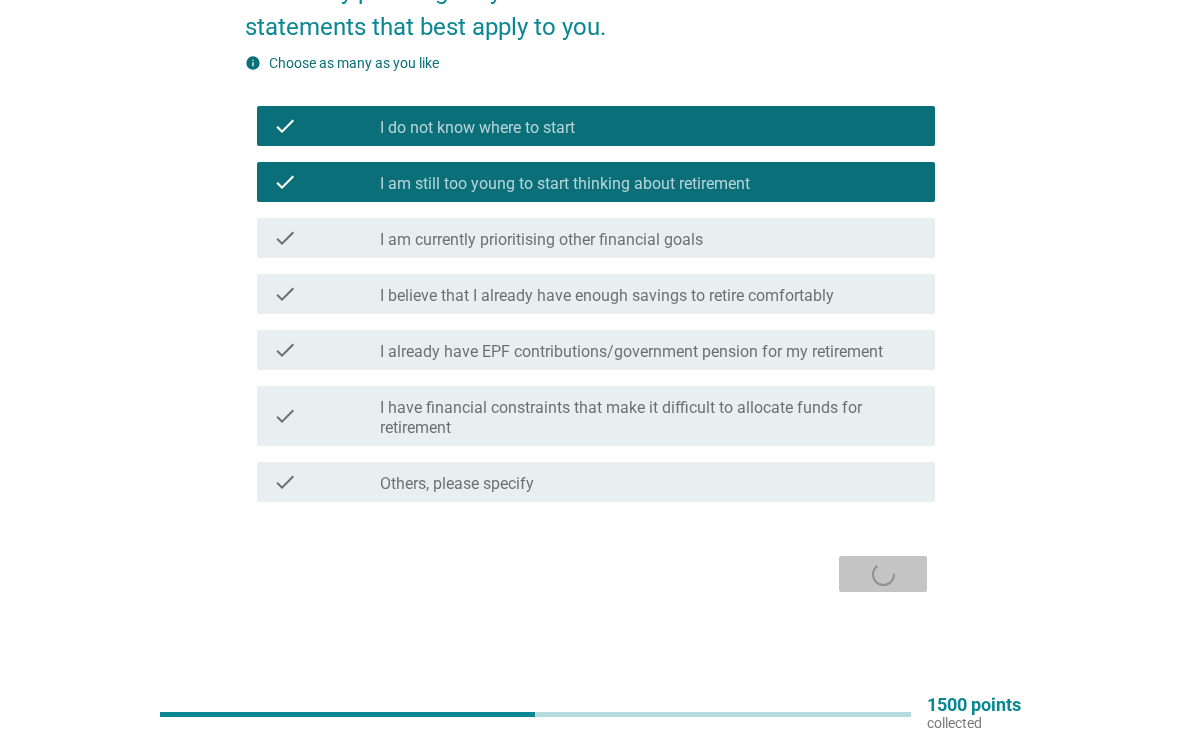 scroll, scrollTop: 0, scrollLeft: 0, axis: both 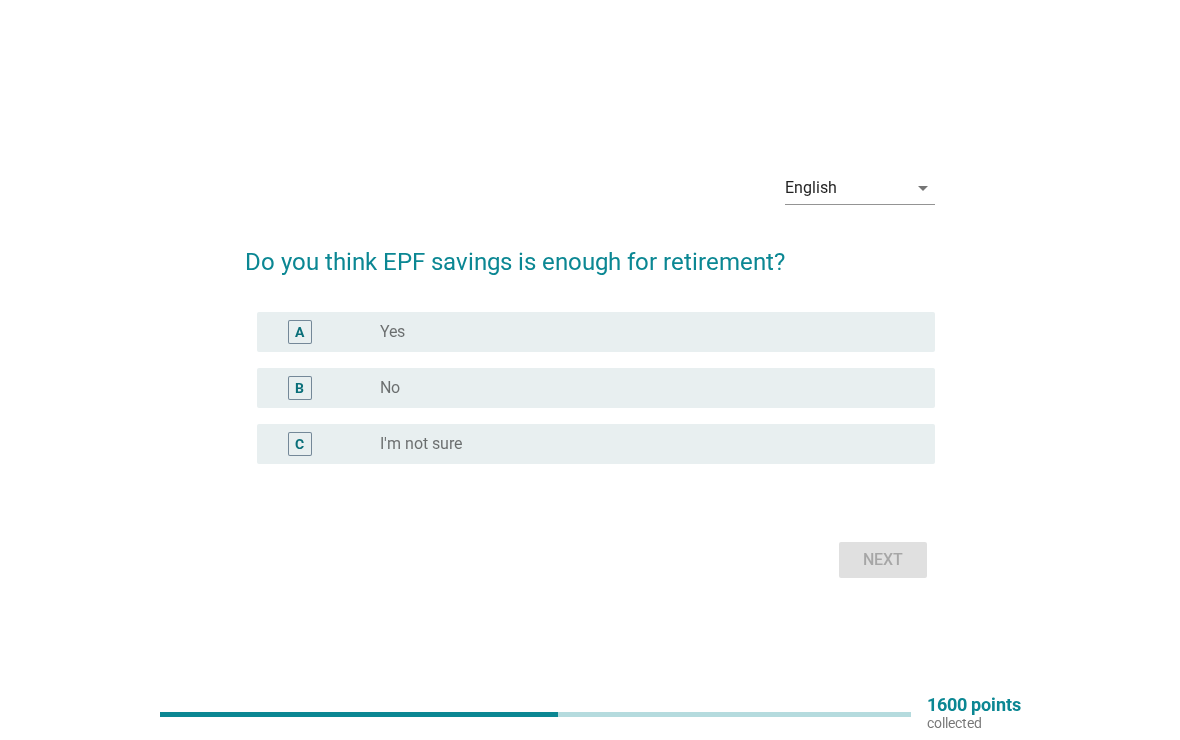 click on "B     radio_button_unchecked No" at bounding box center [596, 388] 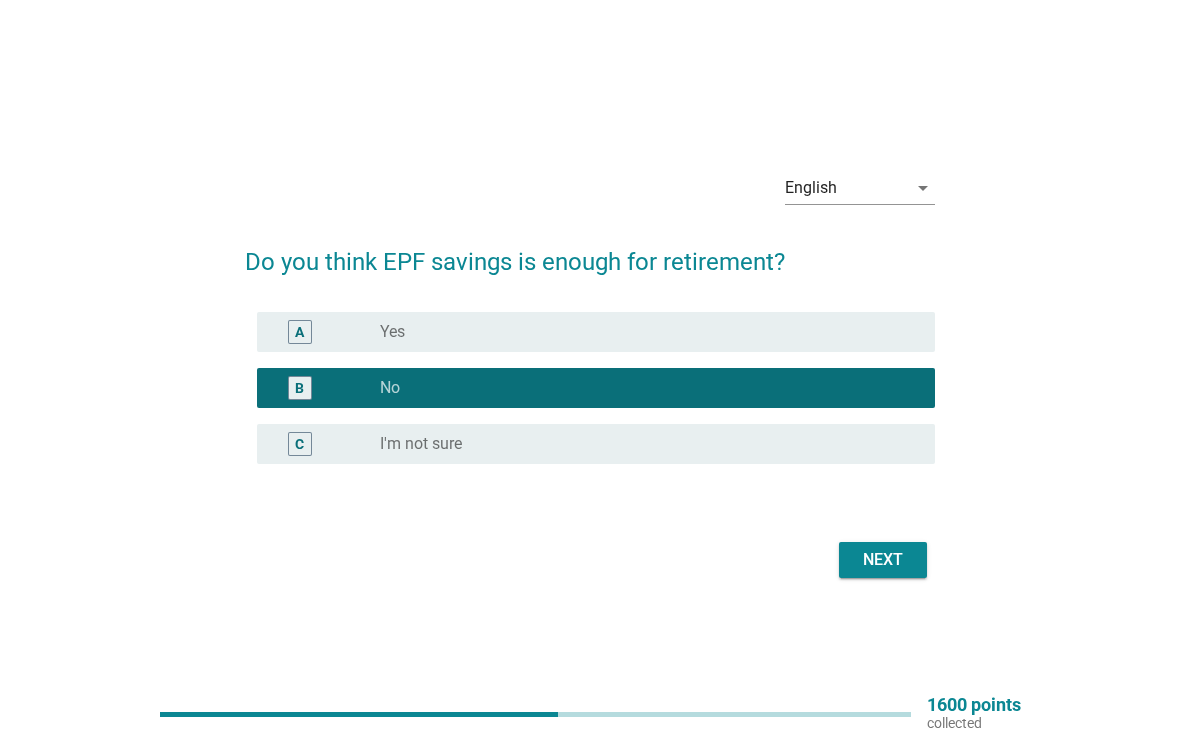 click on "Next" at bounding box center [883, 560] 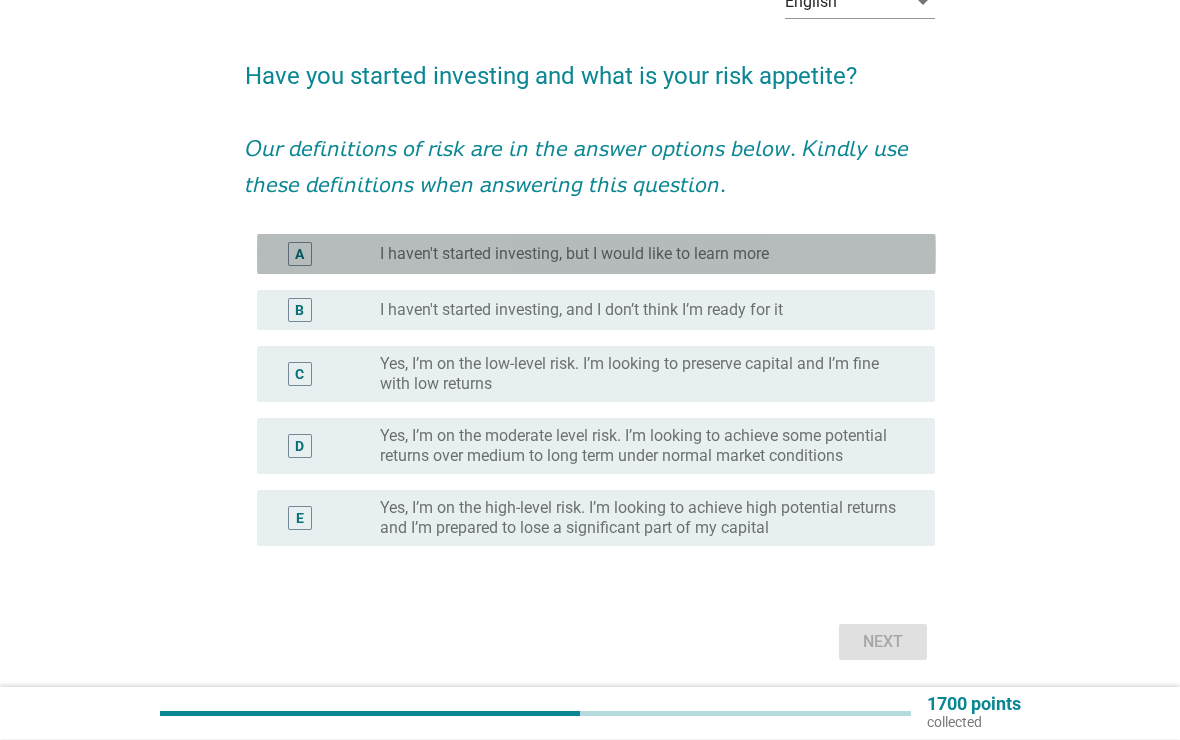 scroll, scrollTop: 120, scrollLeft: 0, axis: vertical 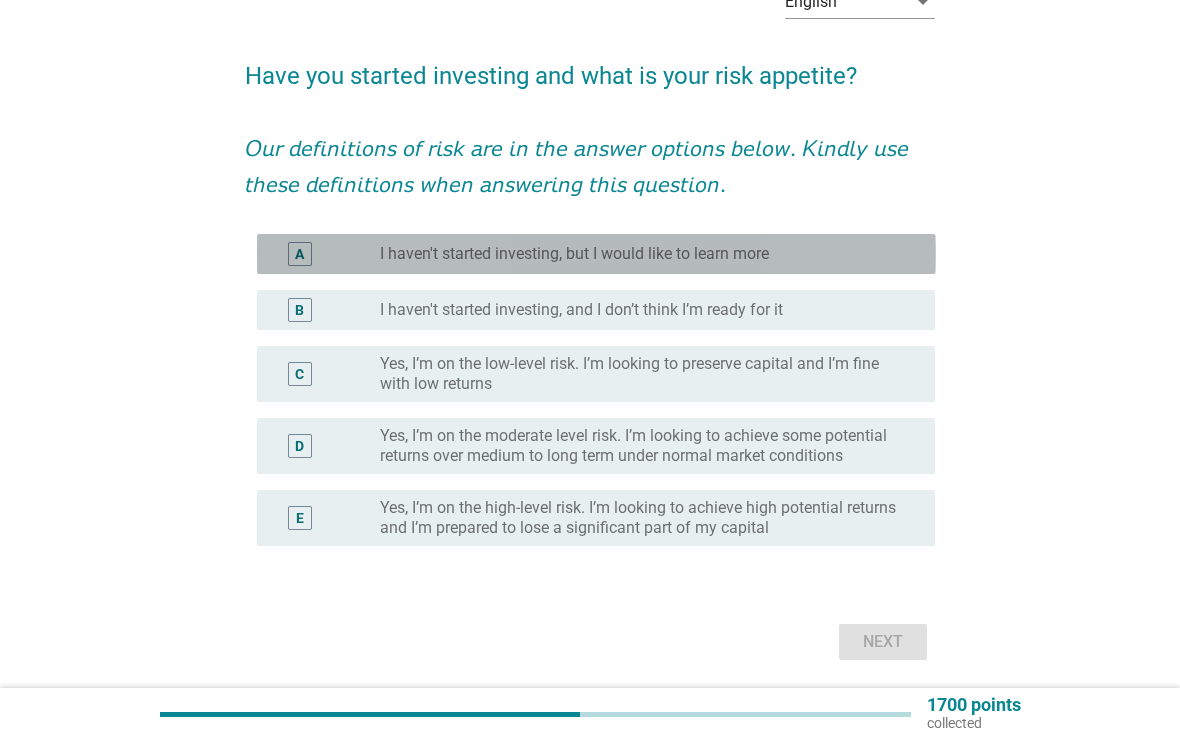 click on "radio_button_unchecked I haven't started investing, but I would like to learn more" at bounding box center [641, 254] 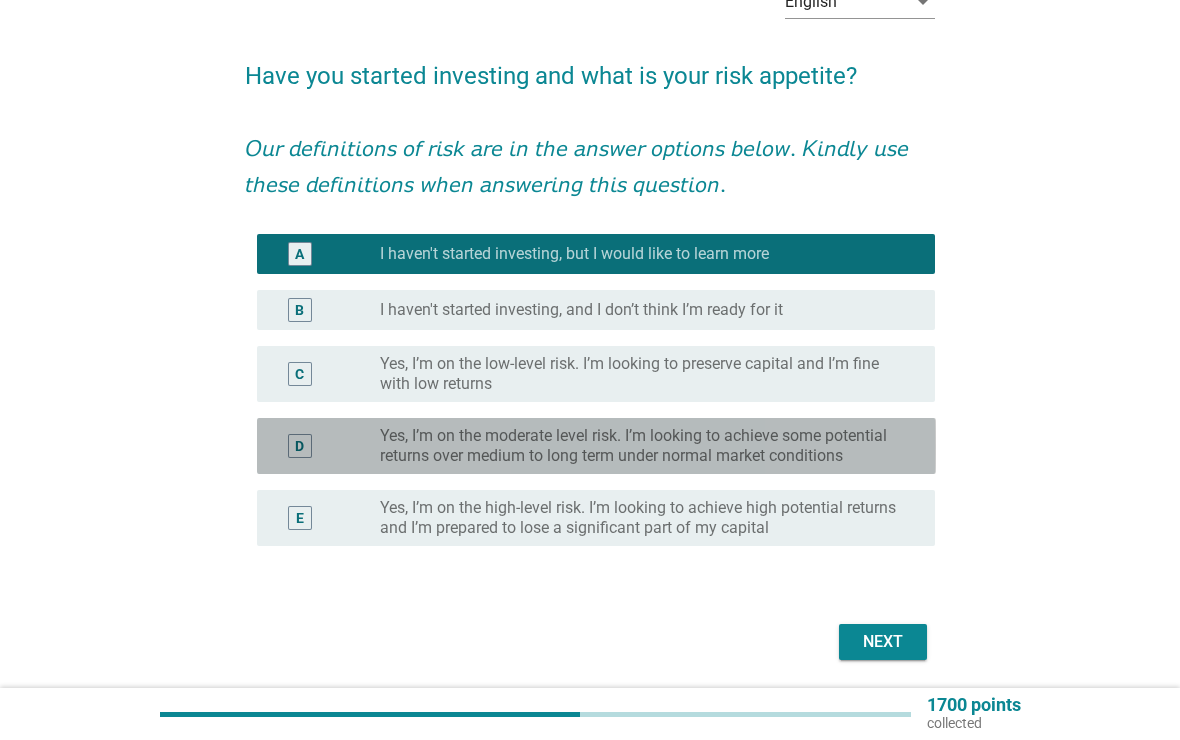 click on "Yes, I’m on the moderate level risk. I’m looking to achieve some potential returns over medium to long term under normal market conditions" at bounding box center (641, 446) 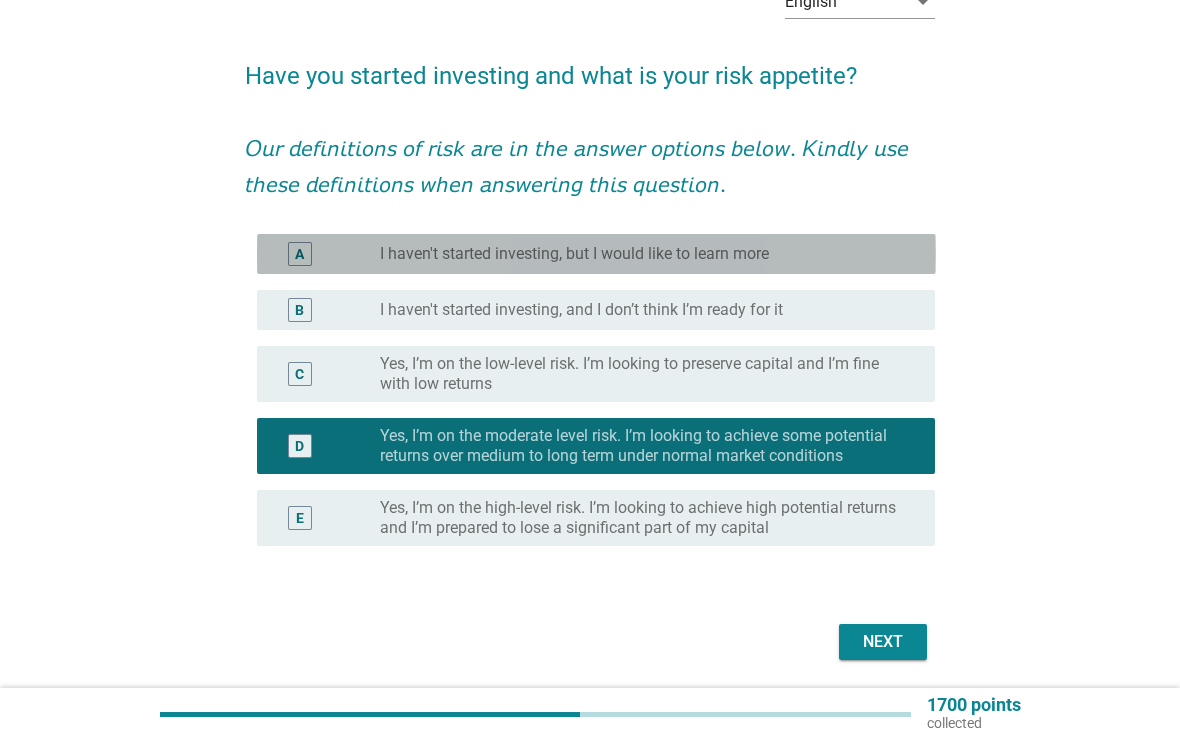 click on "A     radio_button_unchecked I haven't started investing, but I would like to learn more" at bounding box center [596, 254] 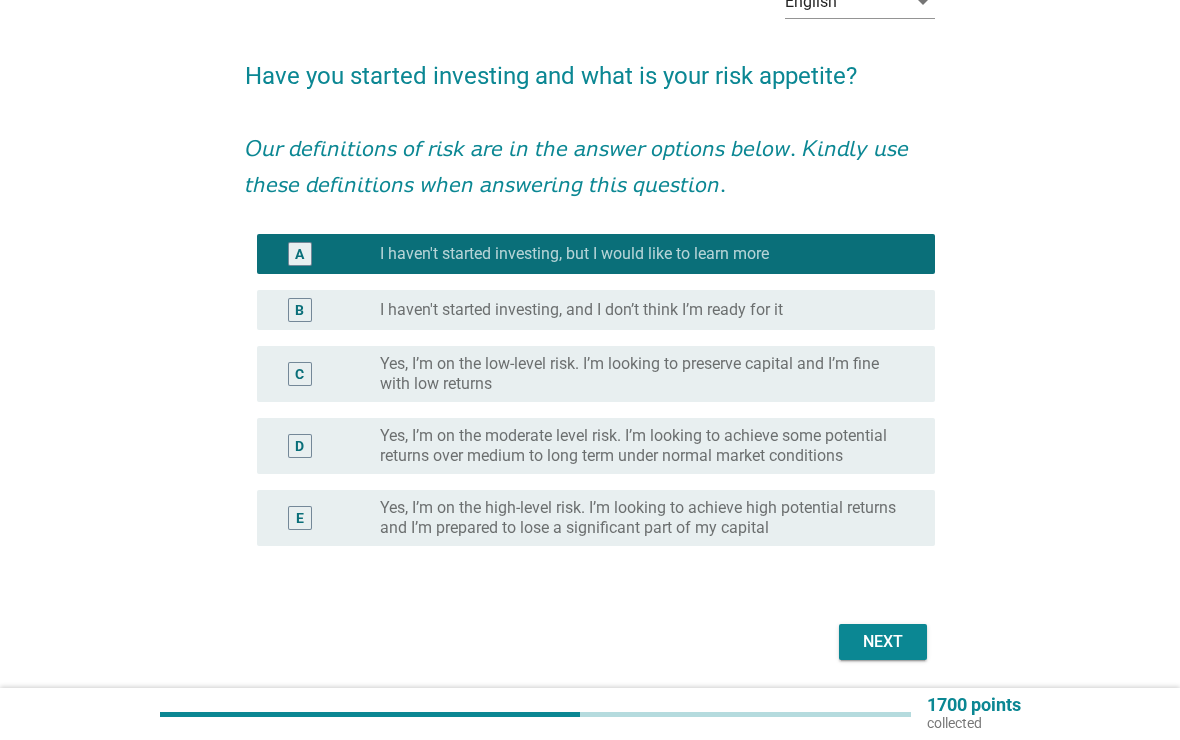 click on "Next" at bounding box center (883, 642) 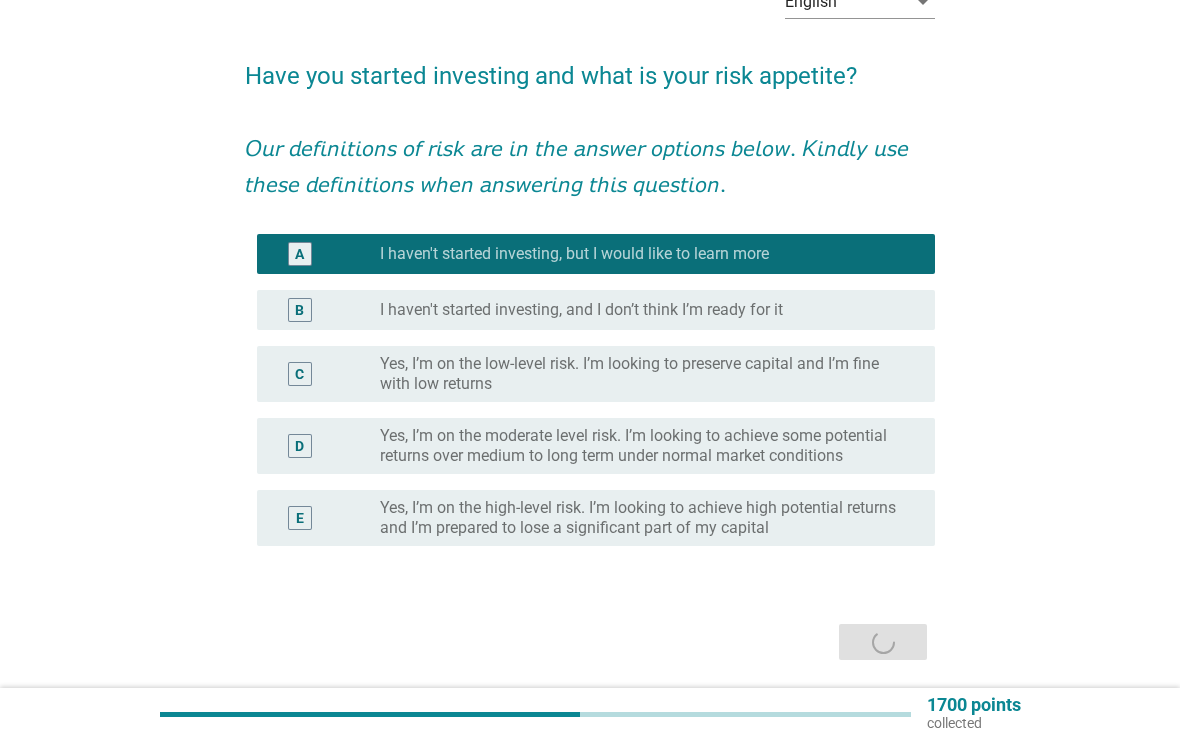 scroll, scrollTop: 0, scrollLeft: 0, axis: both 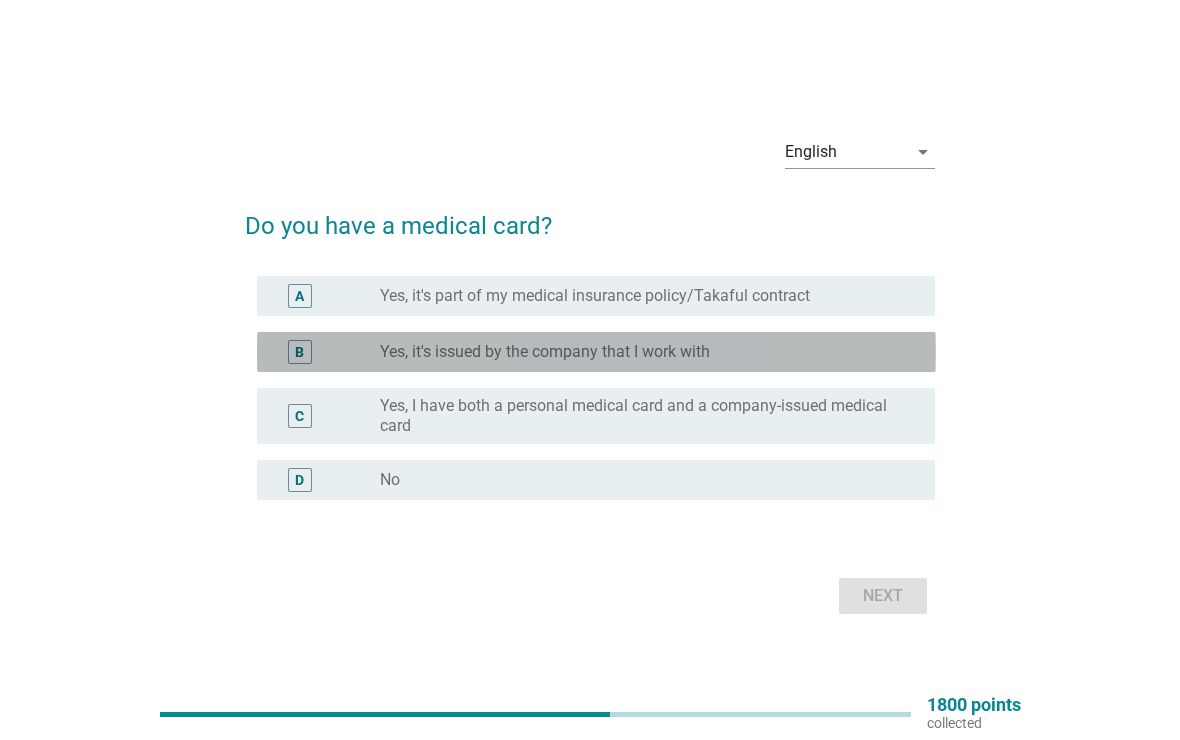 click on "B     radio_button_unchecked Yes, it's issued by the company that I work with" at bounding box center [596, 352] 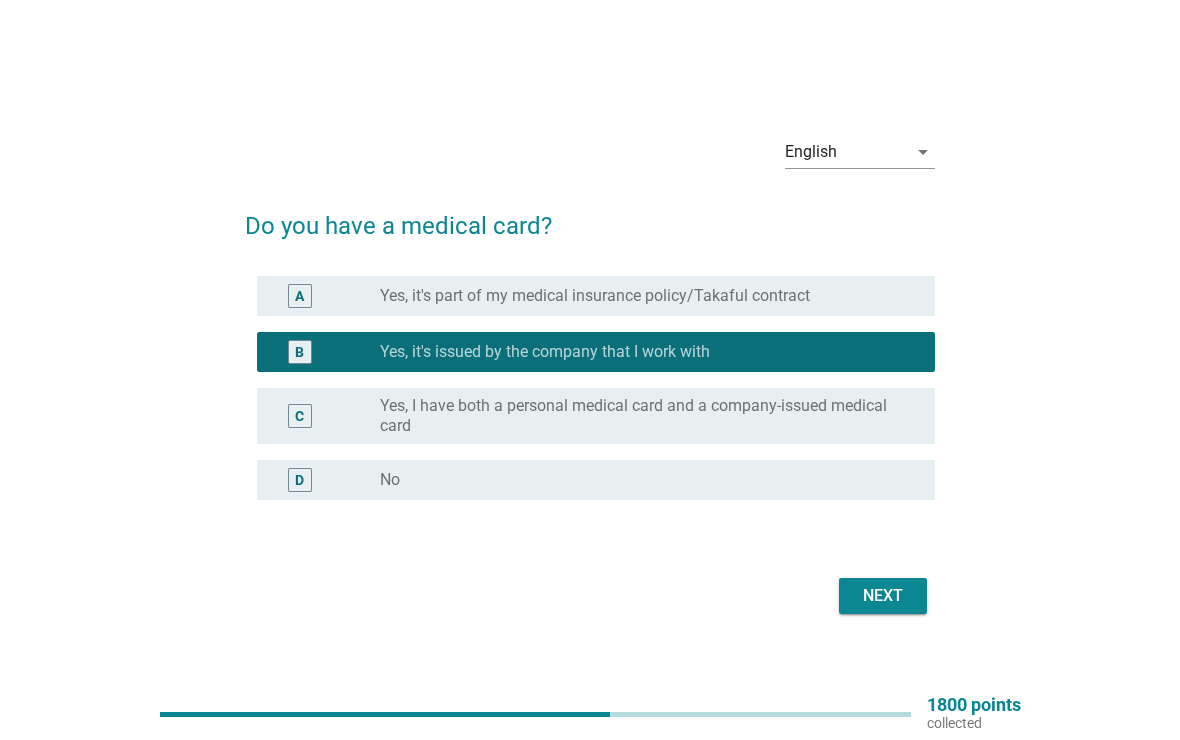 click on "Next" at bounding box center [883, 596] 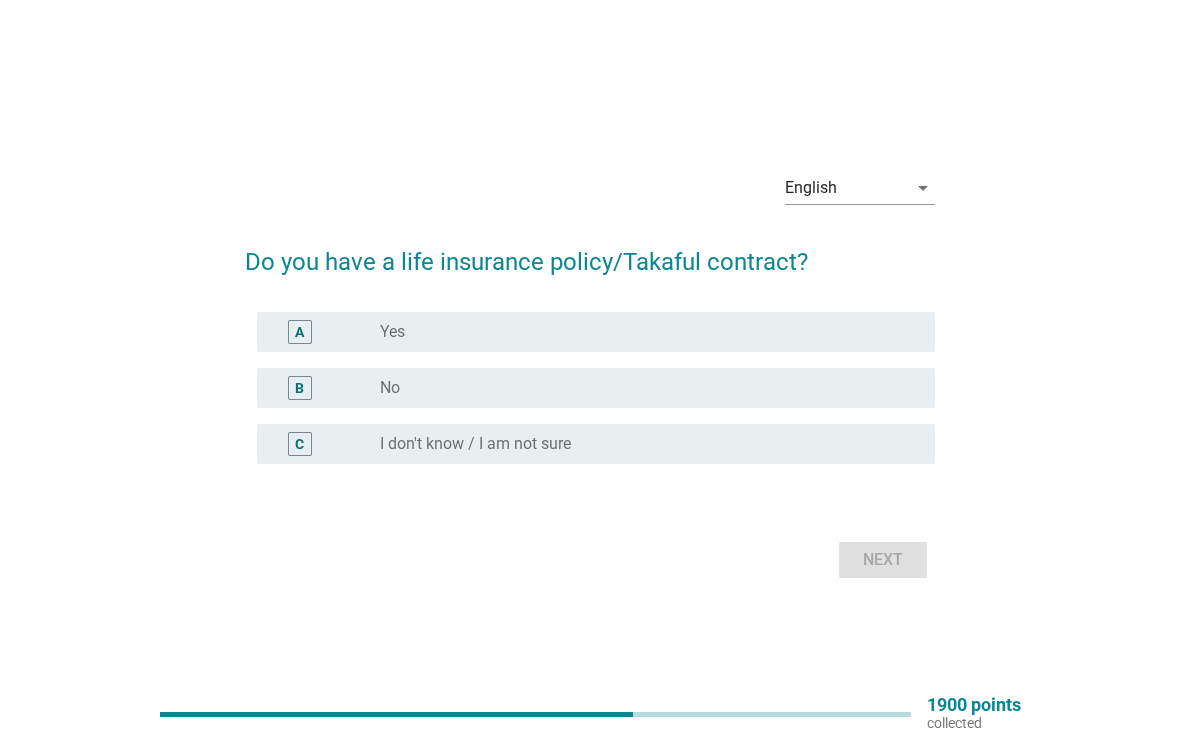 click on "B     radio_button_unchecked No" at bounding box center [596, 388] 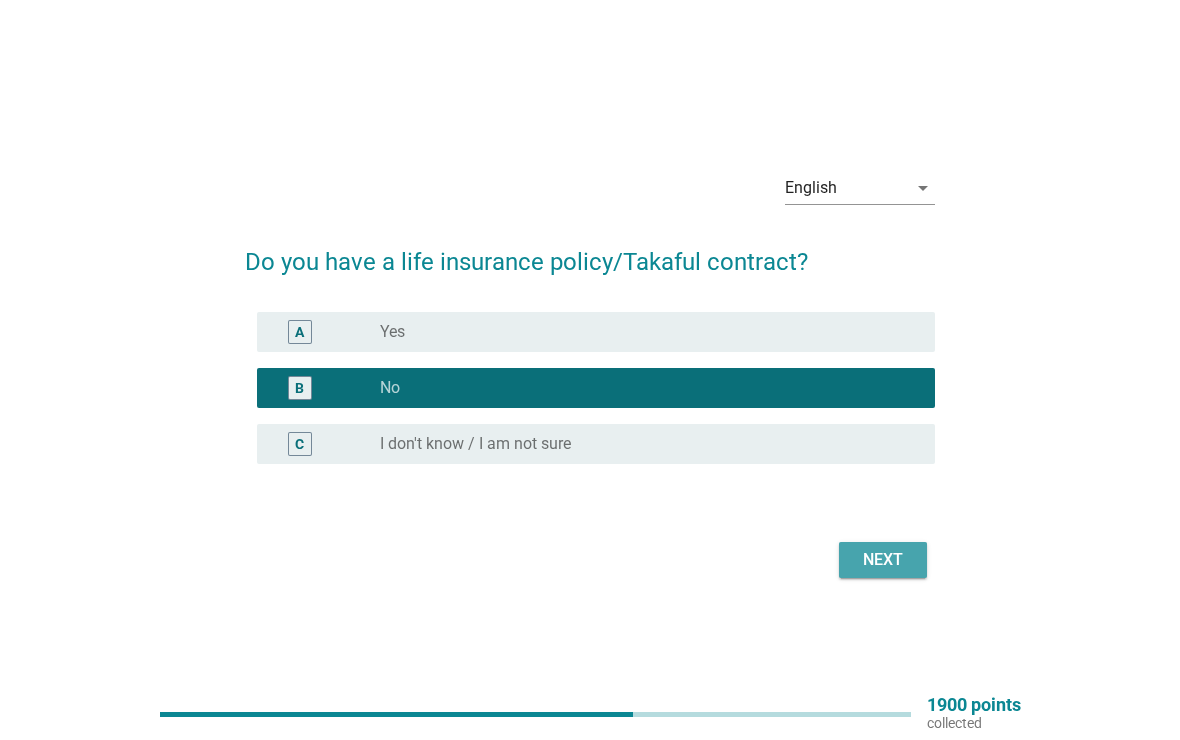 click on "Next" at bounding box center (883, 560) 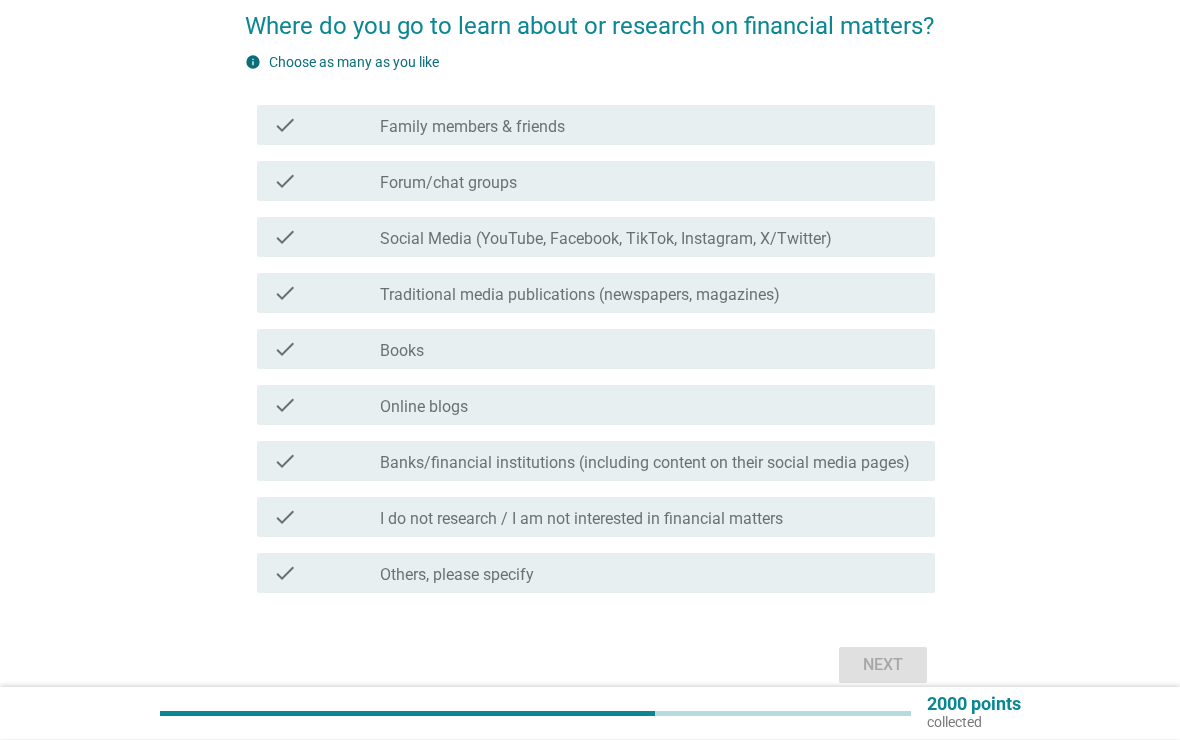 scroll, scrollTop: 170, scrollLeft: 0, axis: vertical 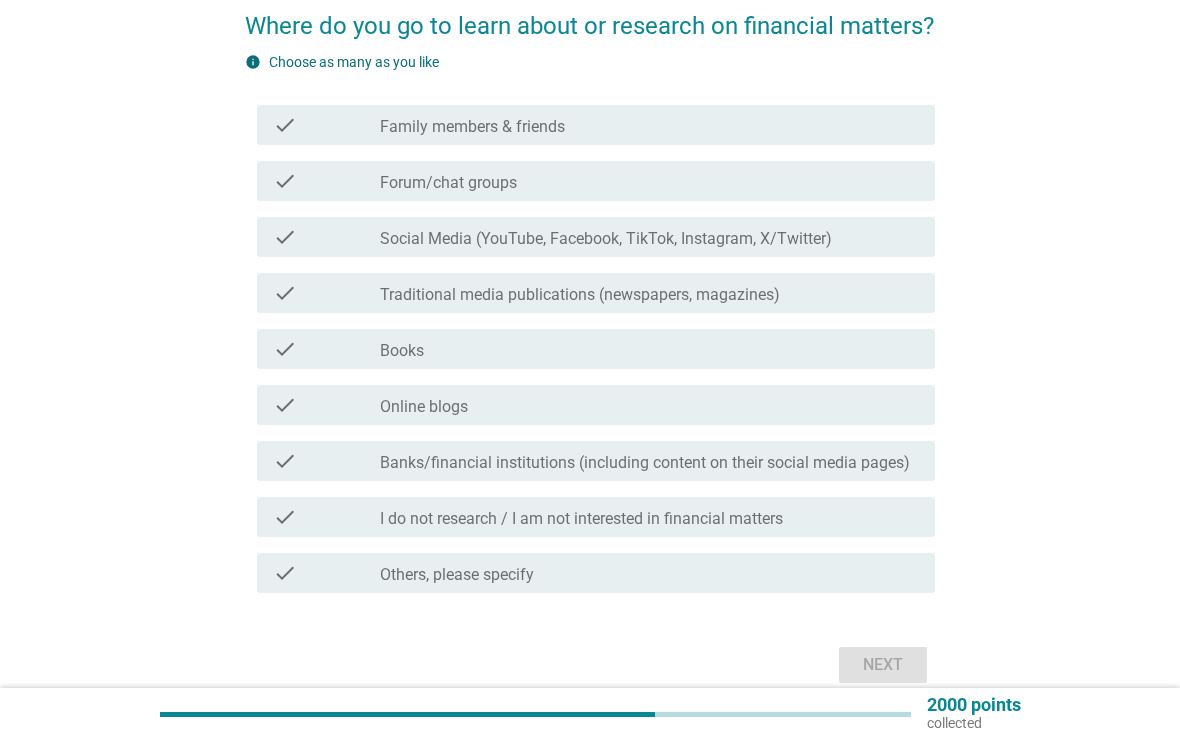 click on "check_box_outline_blank Social Media (YouTube, Facebook, TikTok, Instagram, X/Twitter)" at bounding box center (649, 237) 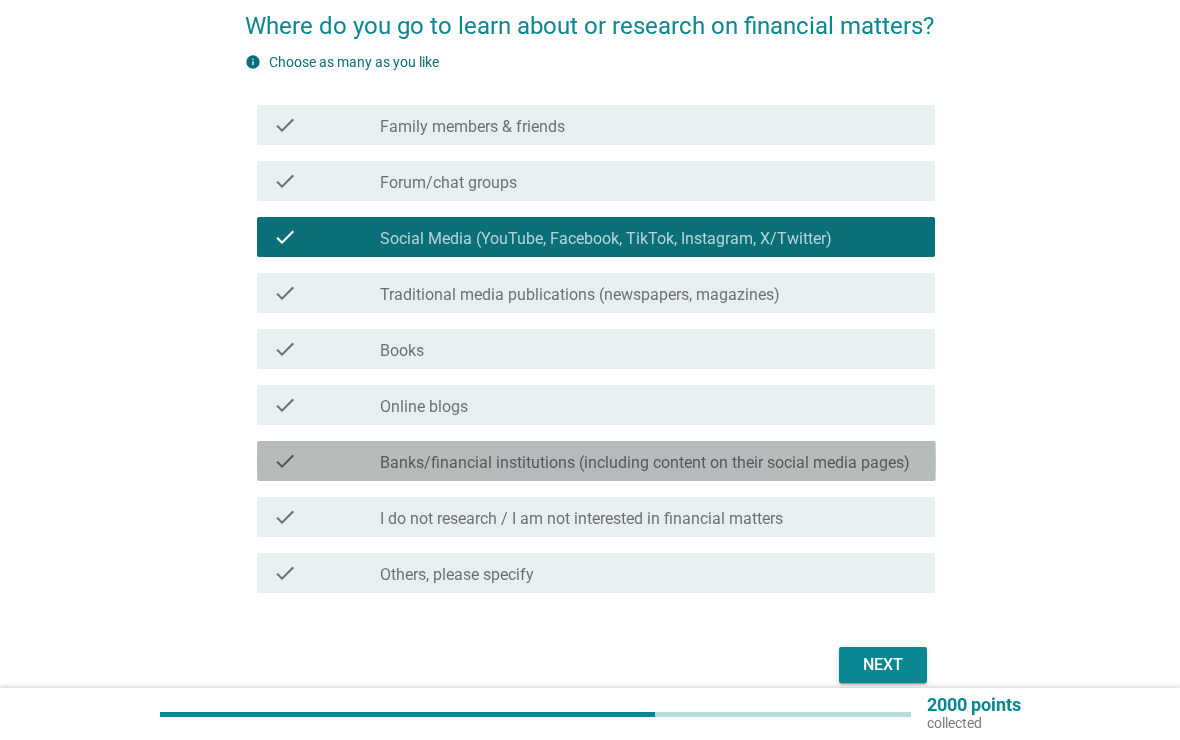 click on "Banks/financial institutions (including content on their social media pages)" at bounding box center [645, 463] 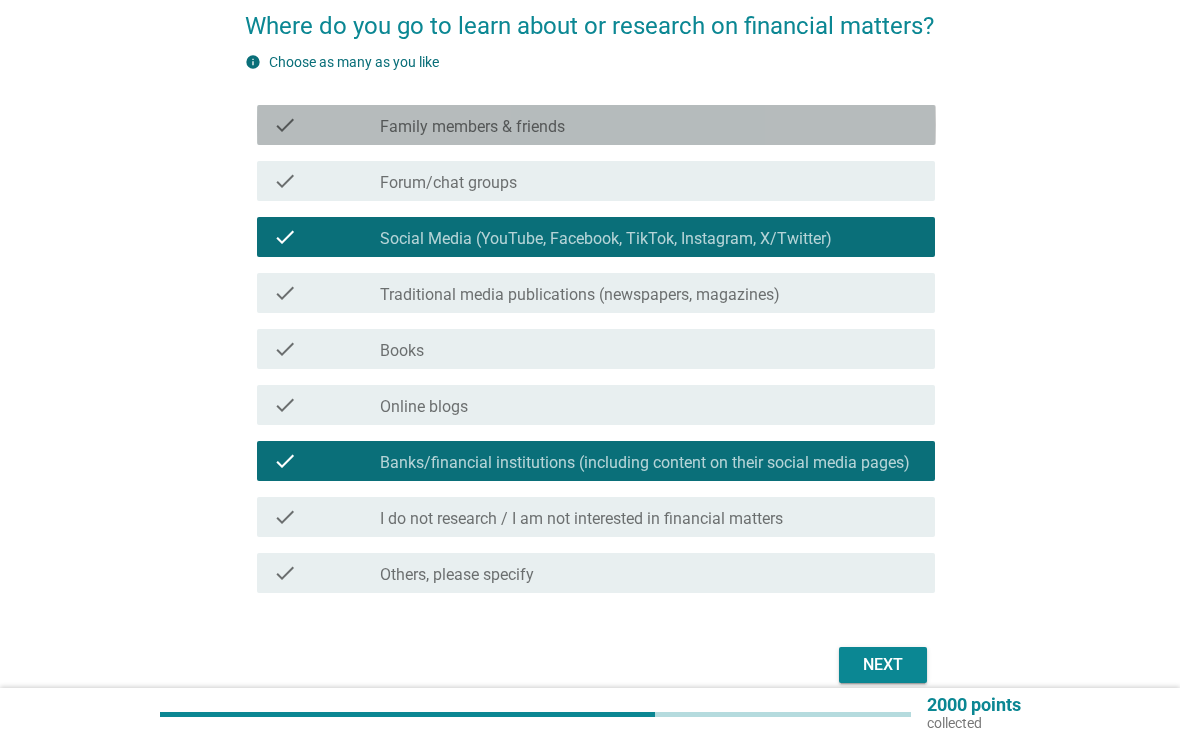 click on "check_box_outline_blank Family members & friends" at bounding box center (649, 125) 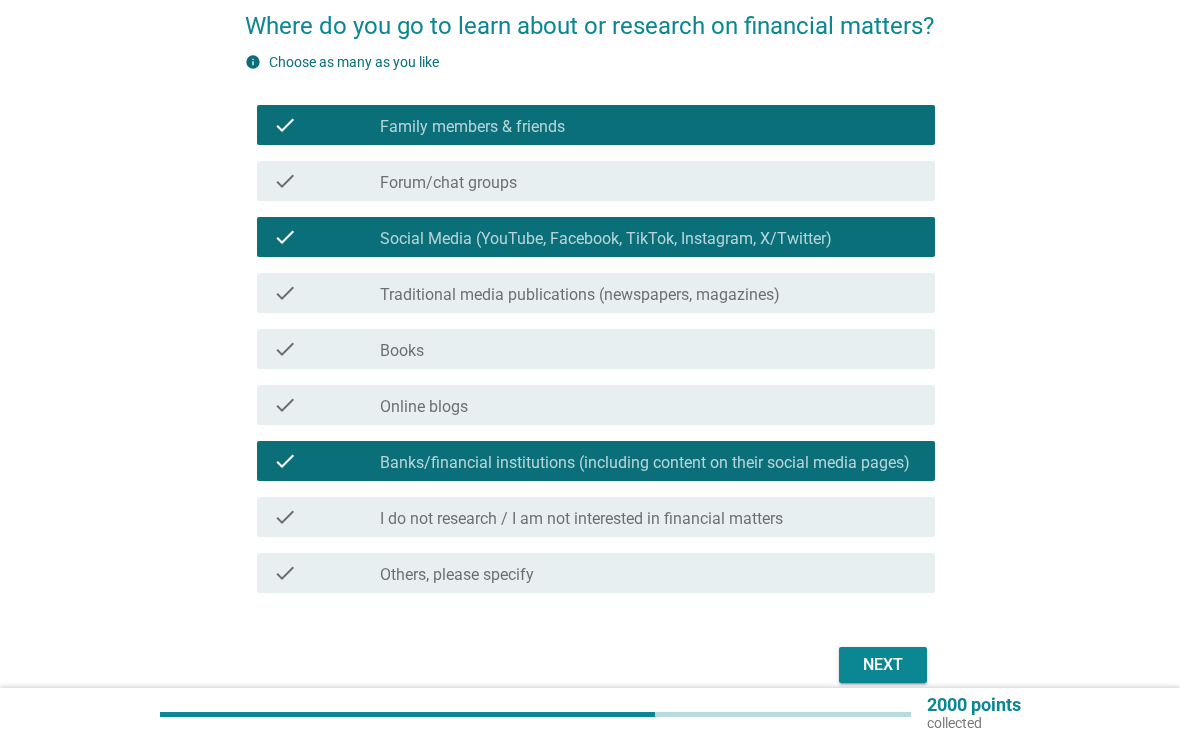click on "Next" at bounding box center (883, 665) 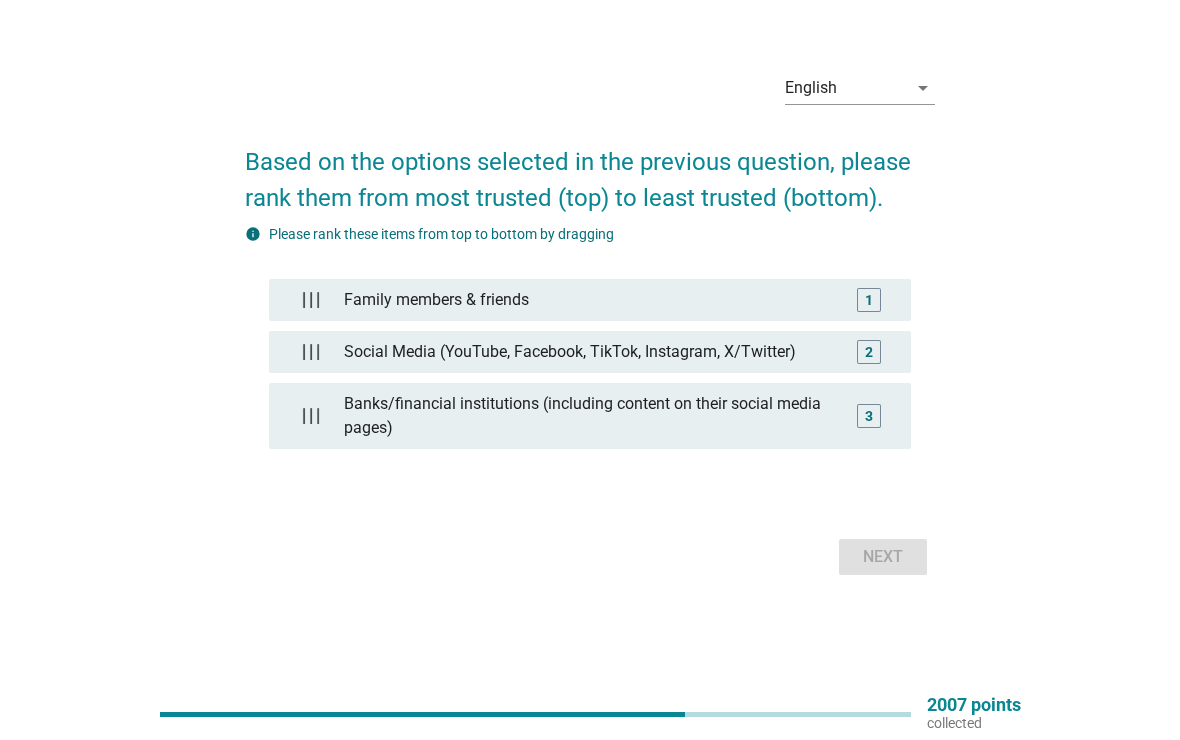 scroll, scrollTop: 0, scrollLeft: 0, axis: both 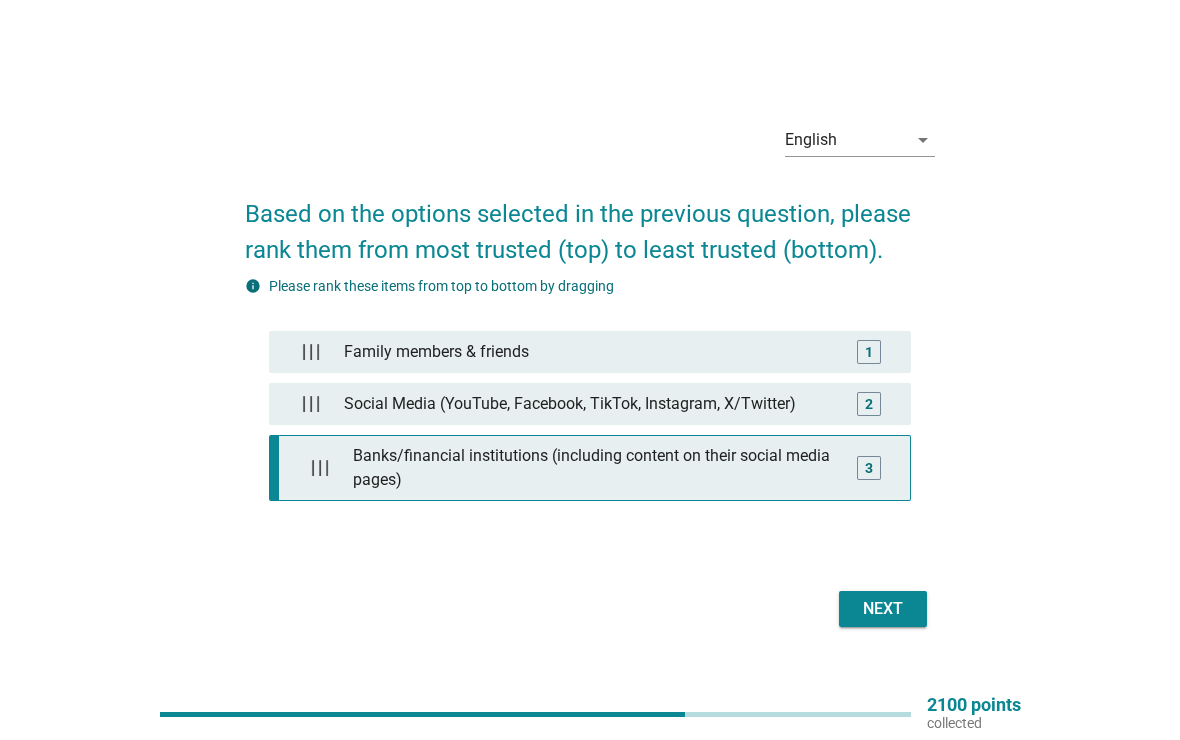type 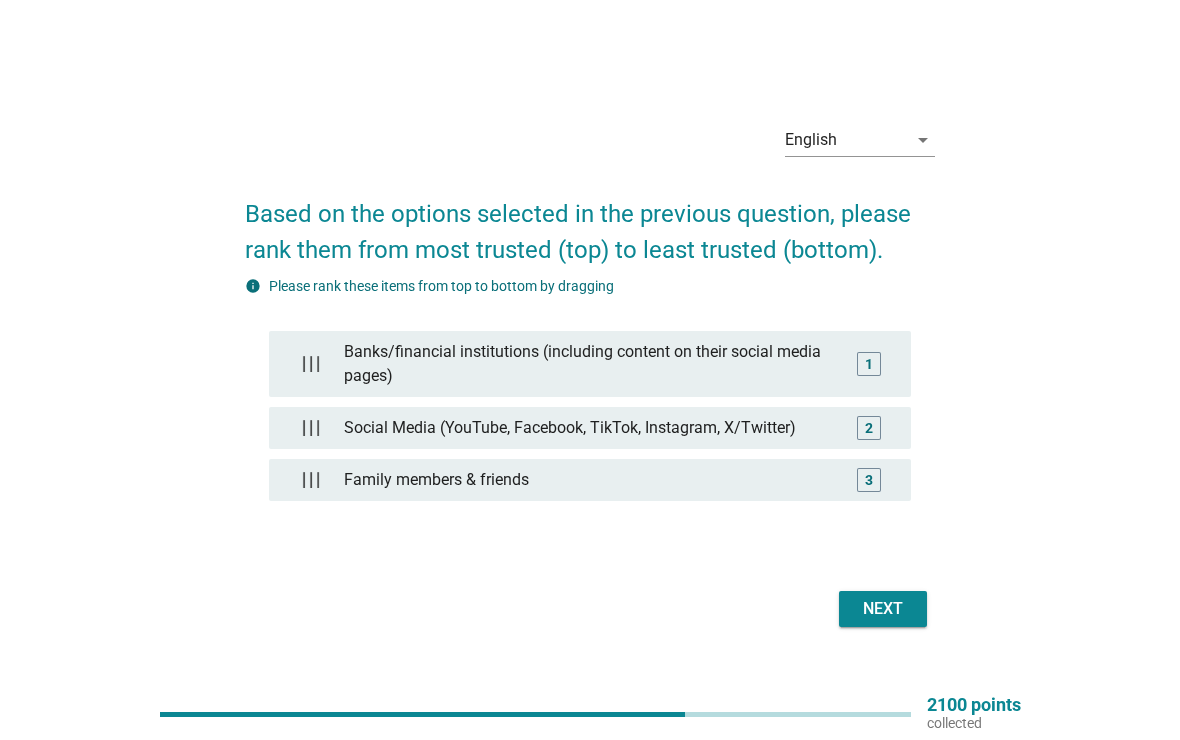 click on "Next" at bounding box center (883, 609) 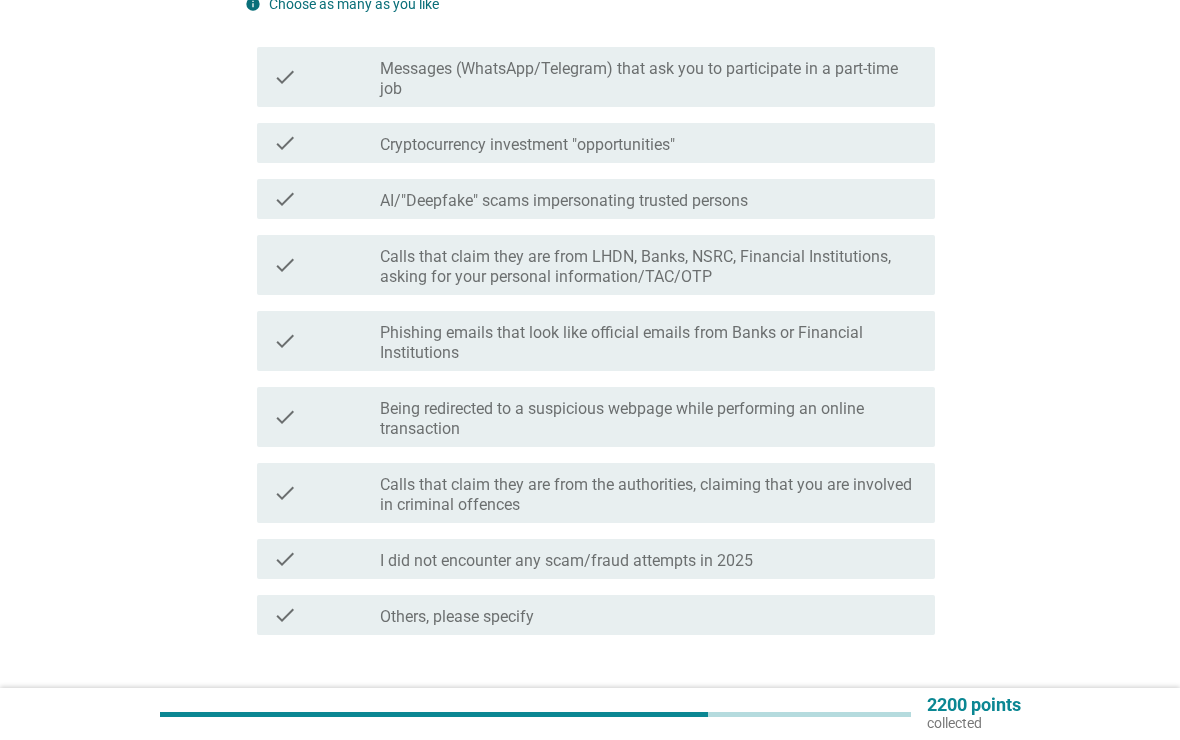 scroll, scrollTop: 247, scrollLeft: 0, axis: vertical 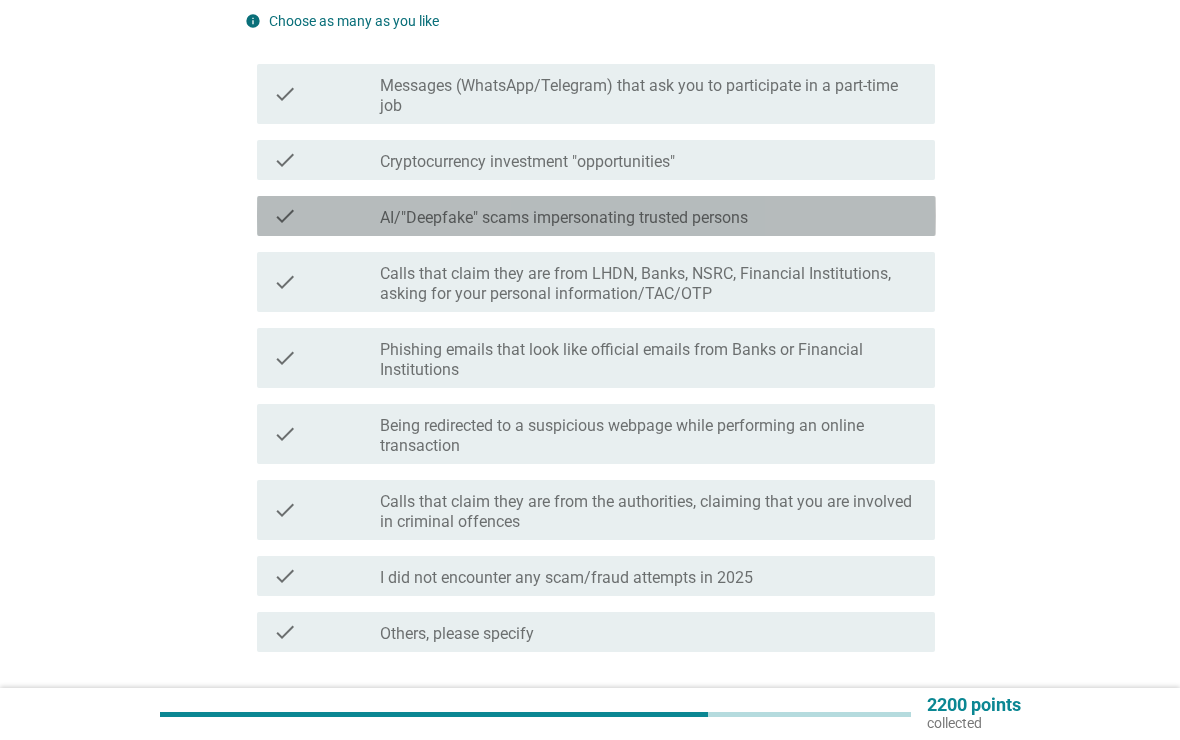 click on "check     check_box_outline_blank AI/"Deepfake" scams impersonating trusted persons" at bounding box center (596, 216) 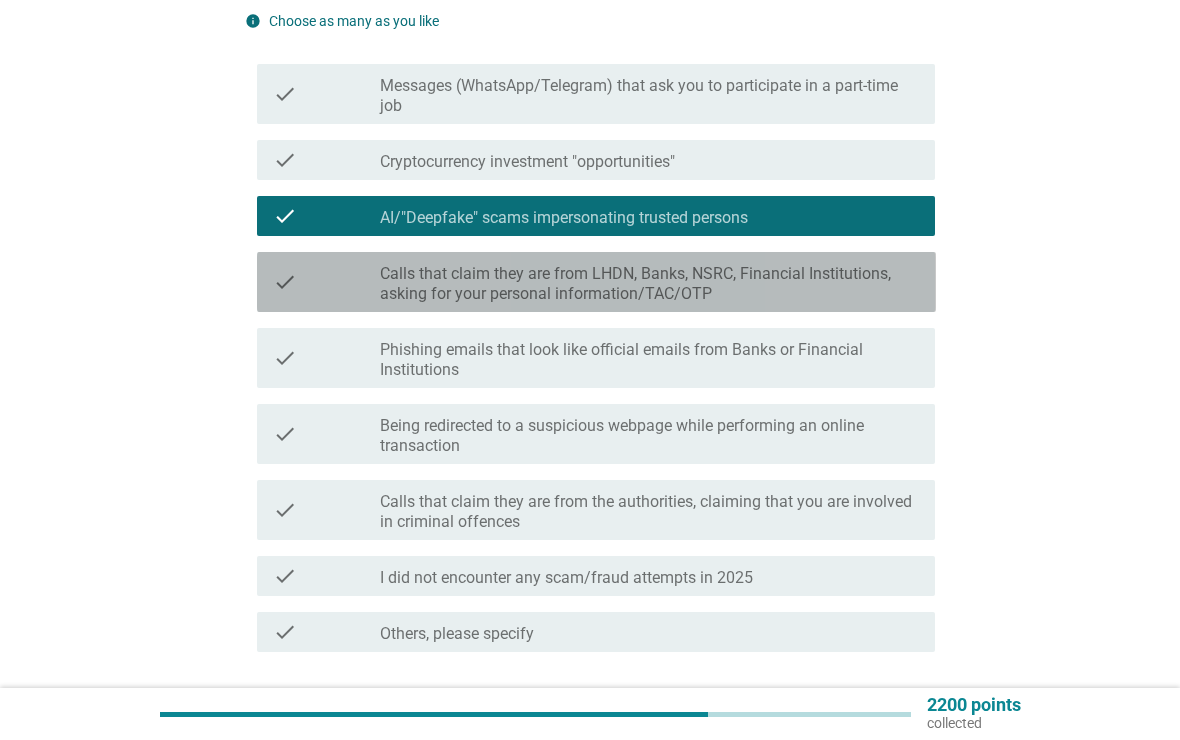 click on "Calls that claim they are from LHDN, Banks, NSRC, Financial Institutions, asking for your personal information/TAC/OTP" at bounding box center (649, 284) 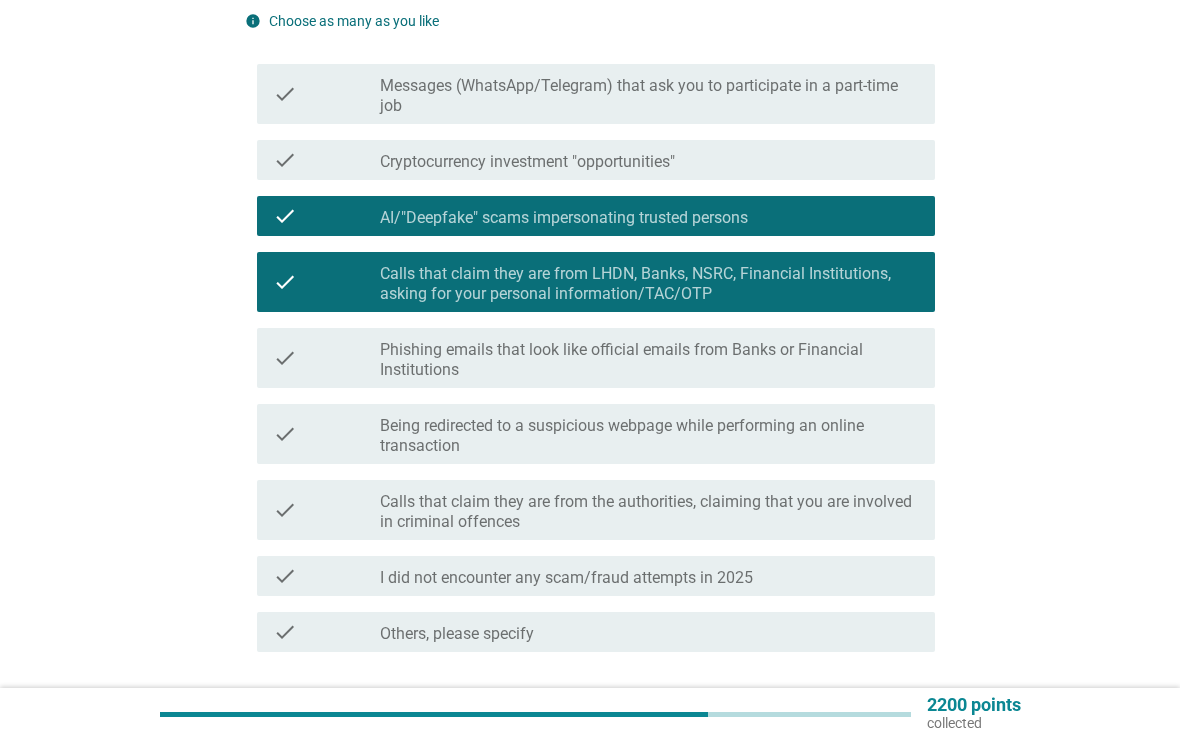 click on "Phishing emails that look like official emails from Banks or Financial Institutions" at bounding box center [649, 360] 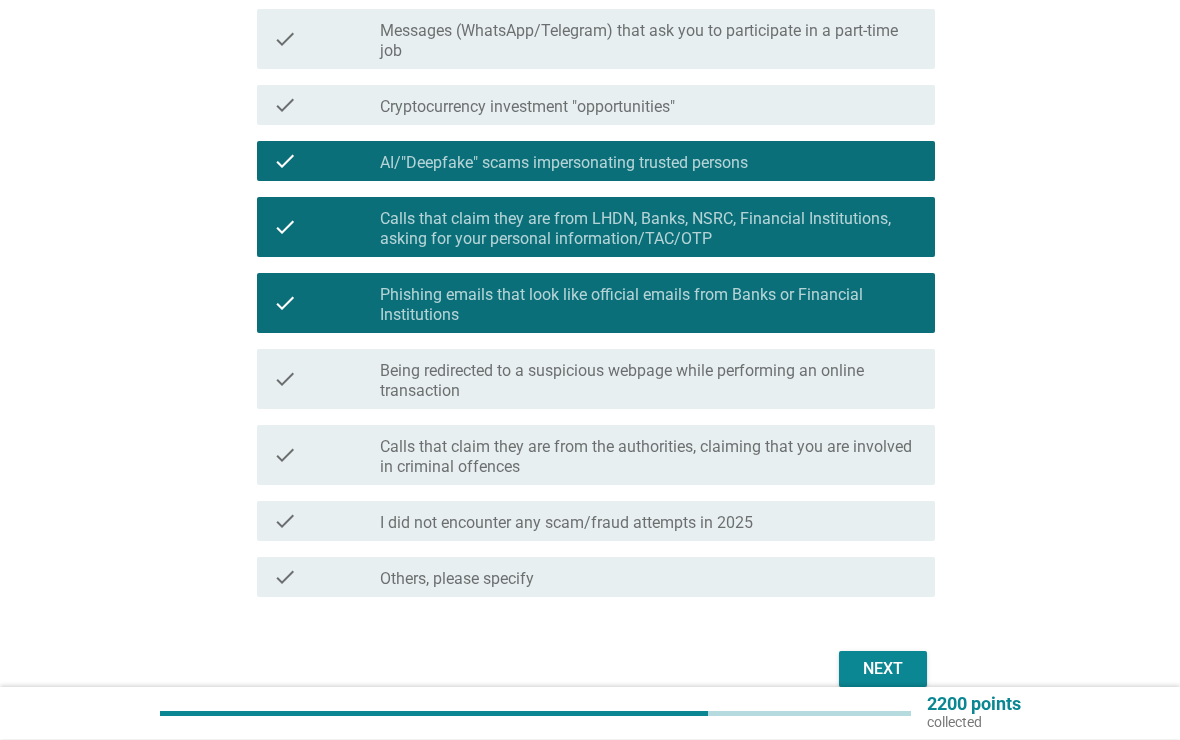 scroll, scrollTop: 302, scrollLeft: 0, axis: vertical 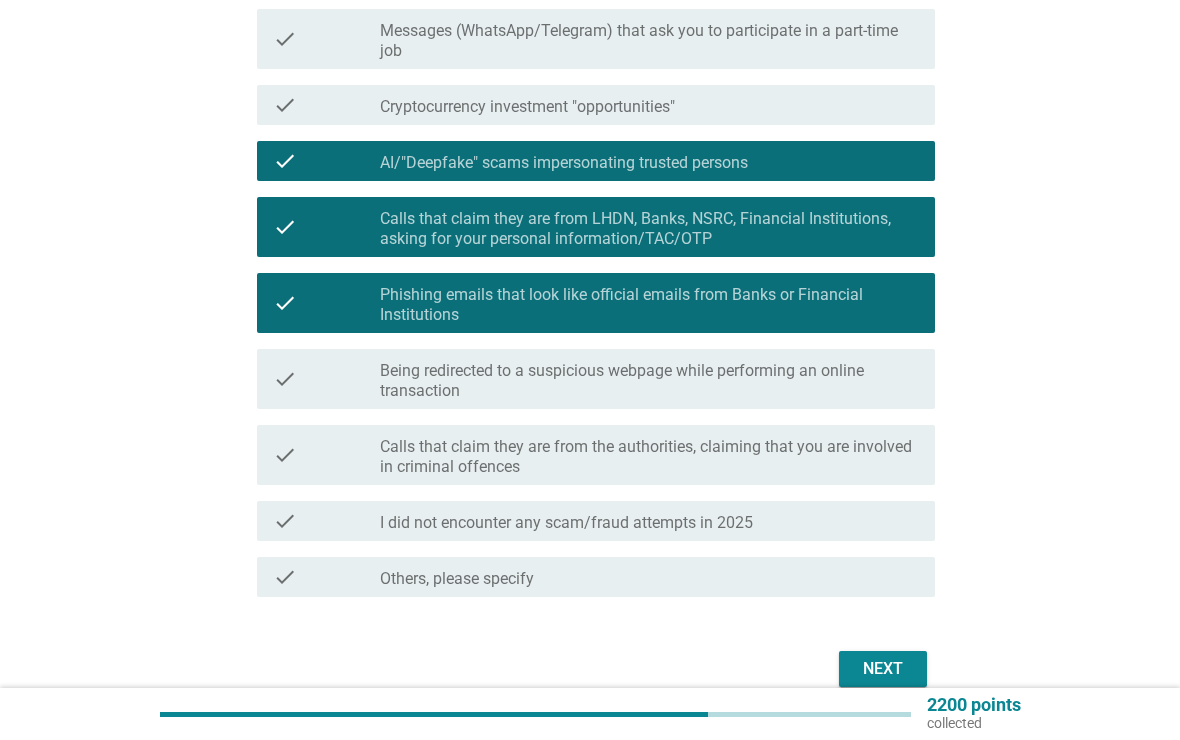 click on "Next" at bounding box center (883, 669) 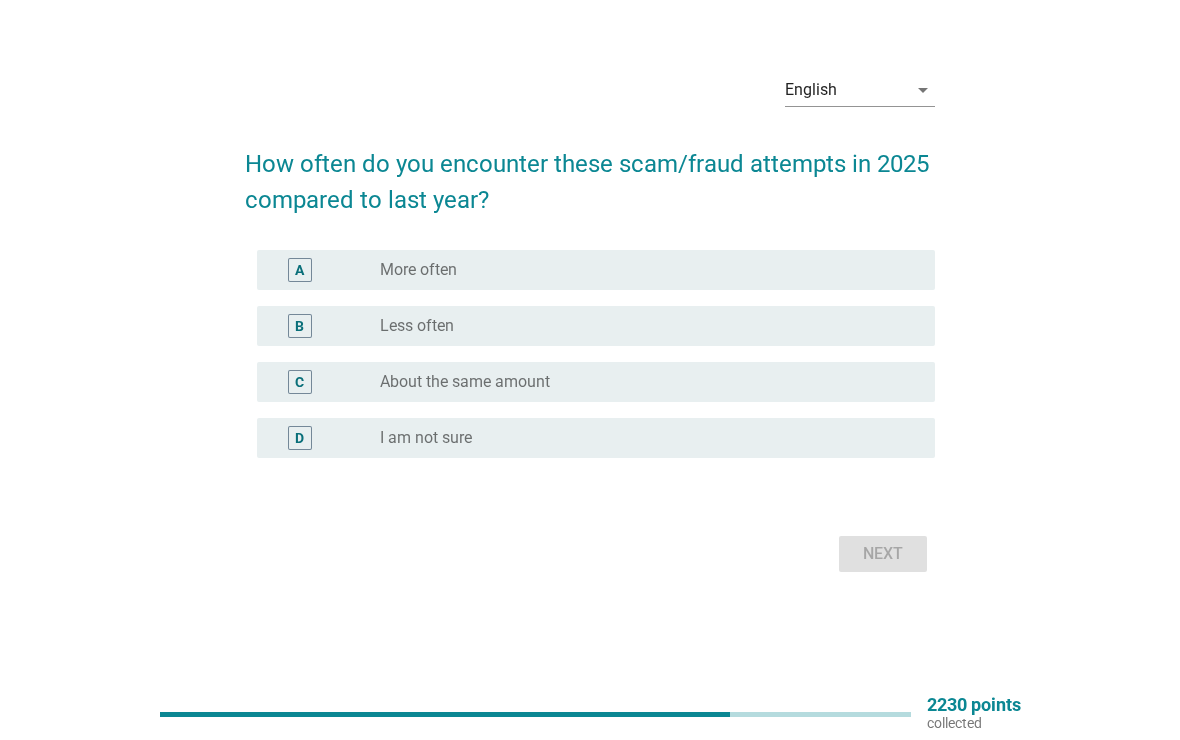 scroll, scrollTop: 0, scrollLeft: 0, axis: both 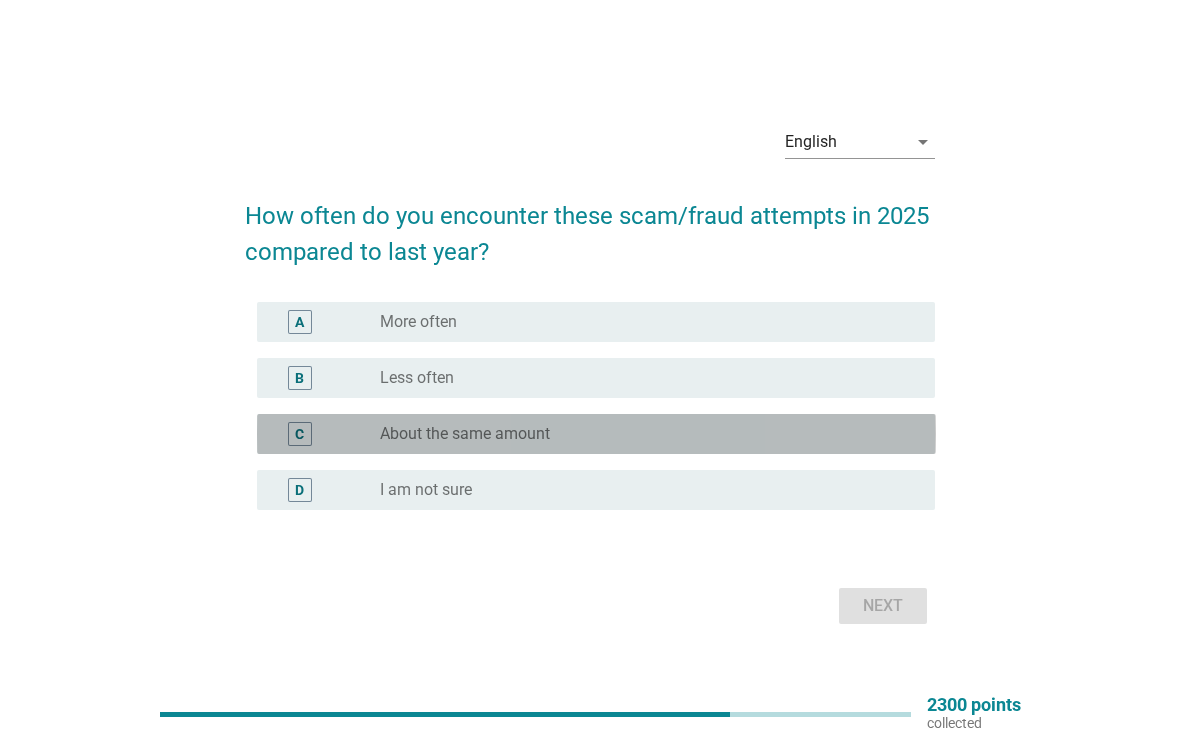click on "radio_button_unchecked About the same amount" at bounding box center [641, 434] 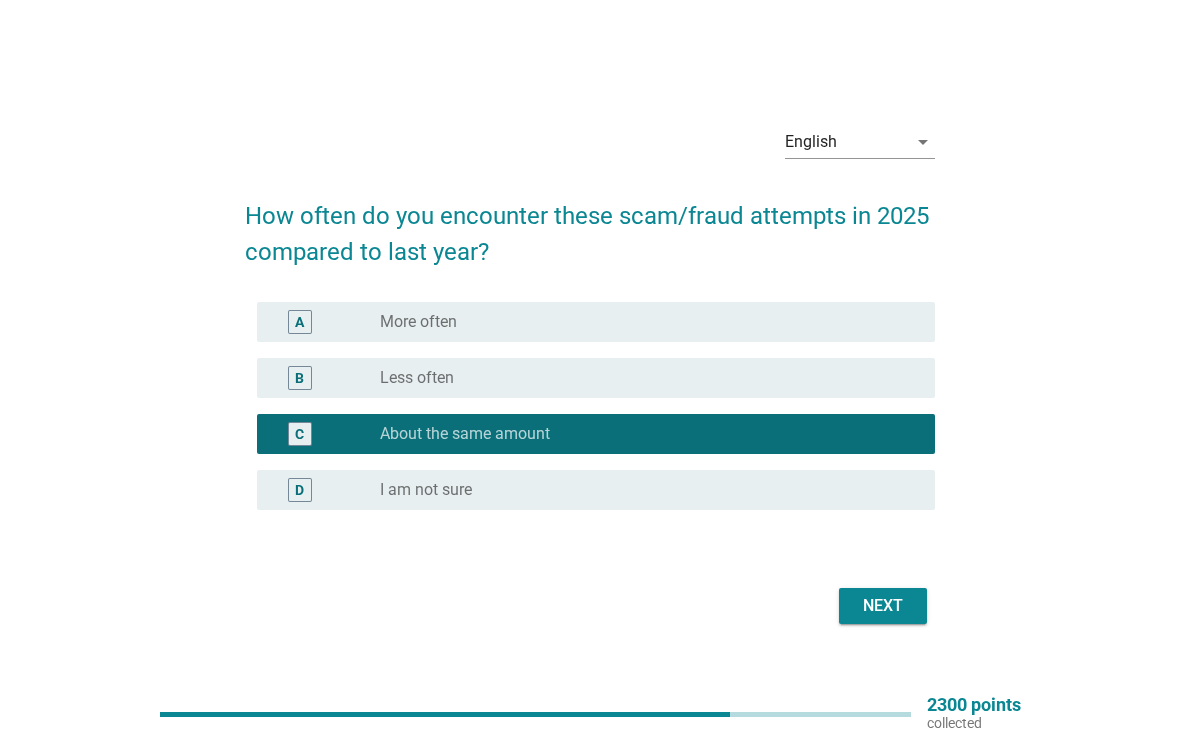 click on "Next" at bounding box center [883, 606] 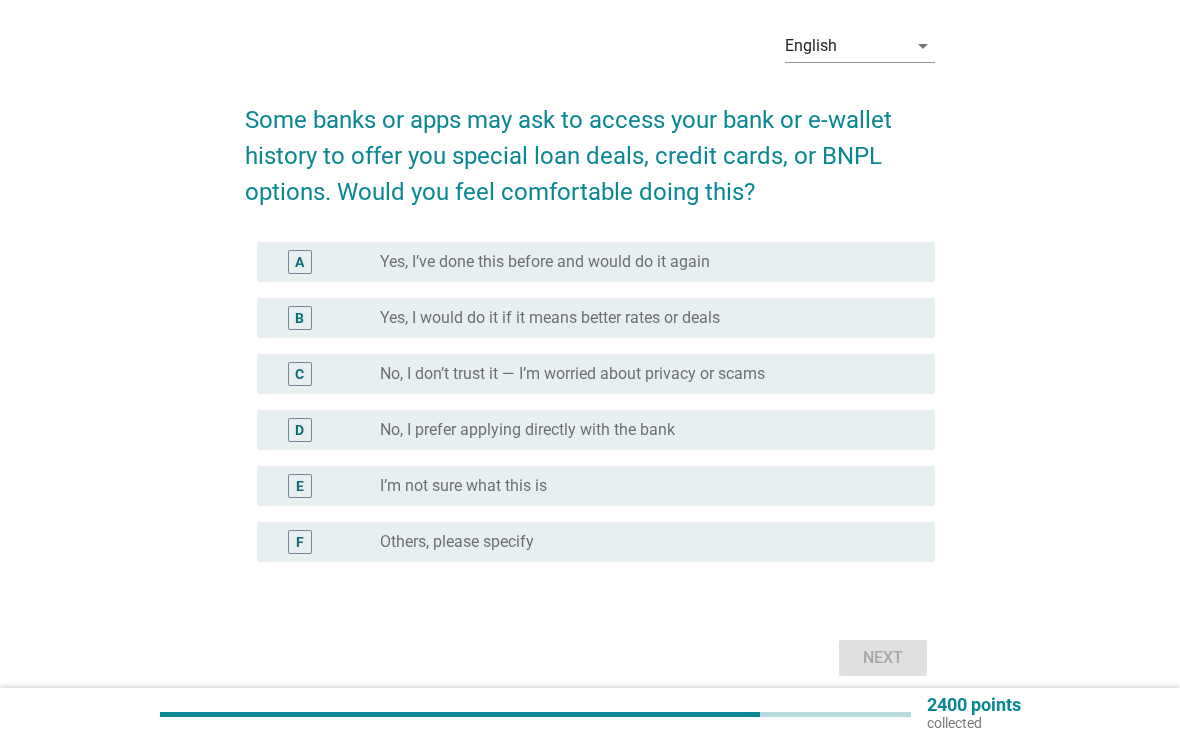 scroll, scrollTop: 75, scrollLeft: 0, axis: vertical 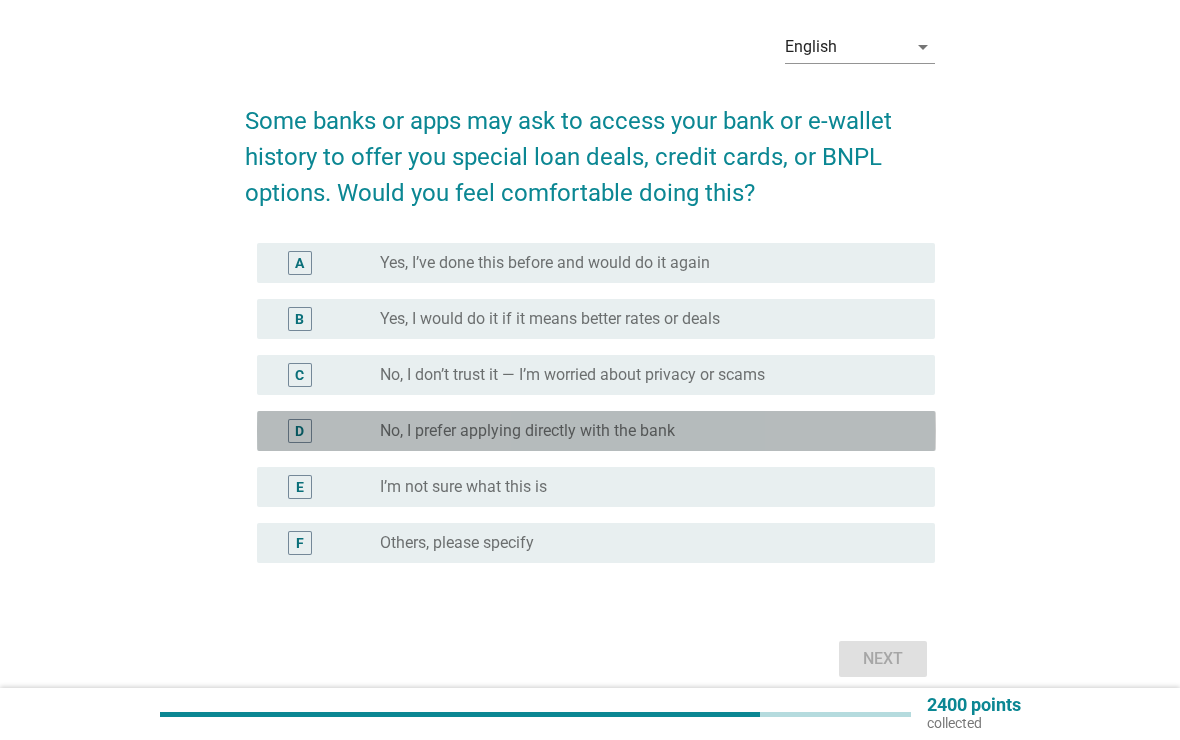 click on "radio_button_unchecked No, I prefer applying directly with the bank" at bounding box center (649, 431) 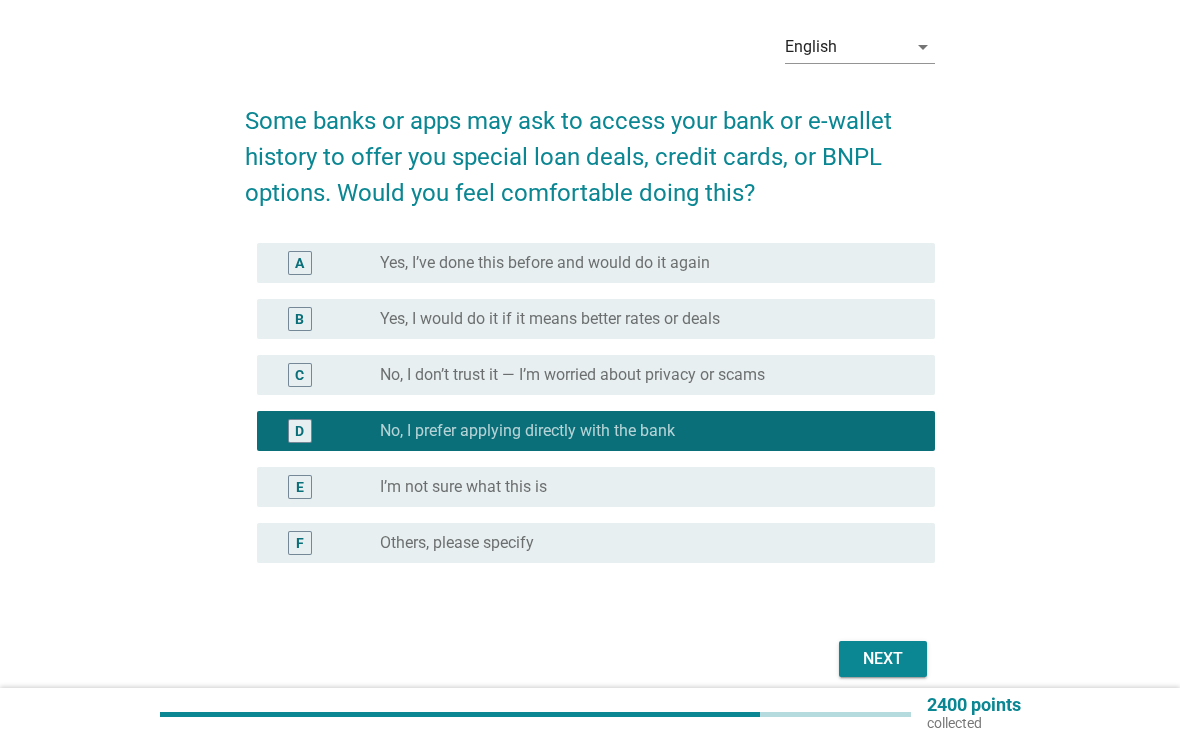 click on "Next" at bounding box center (883, 659) 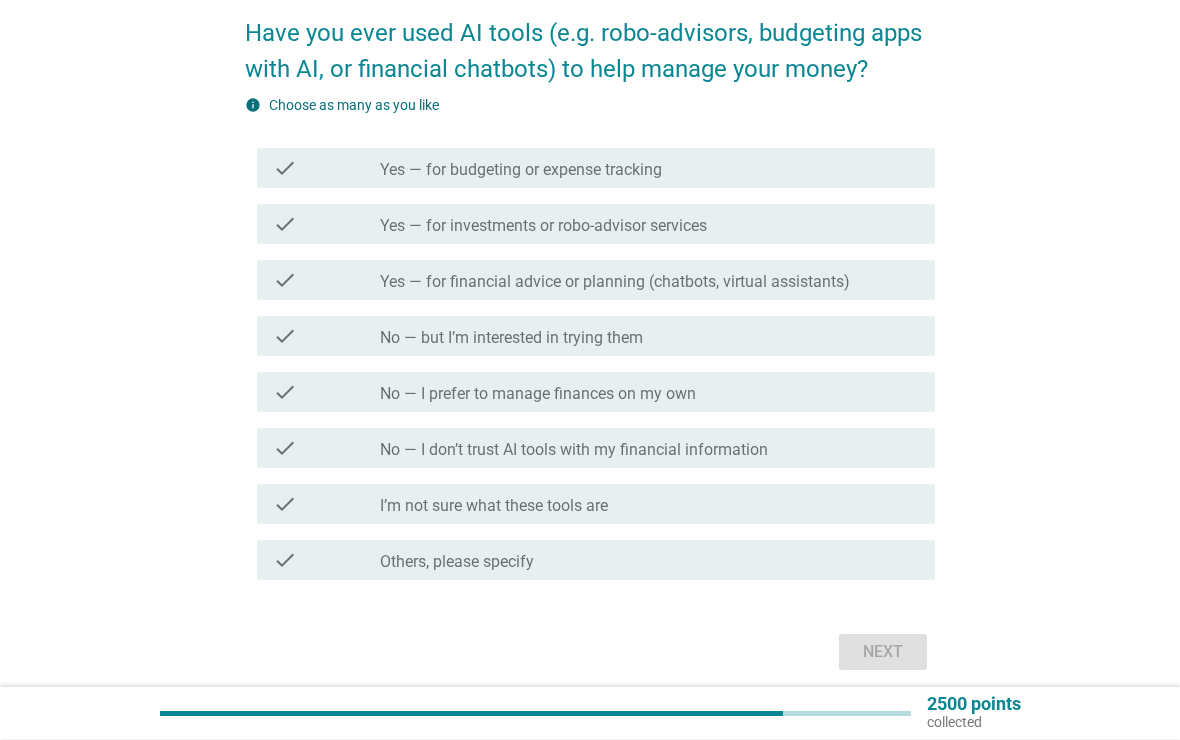 scroll, scrollTop: 163, scrollLeft: 0, axis: vertical 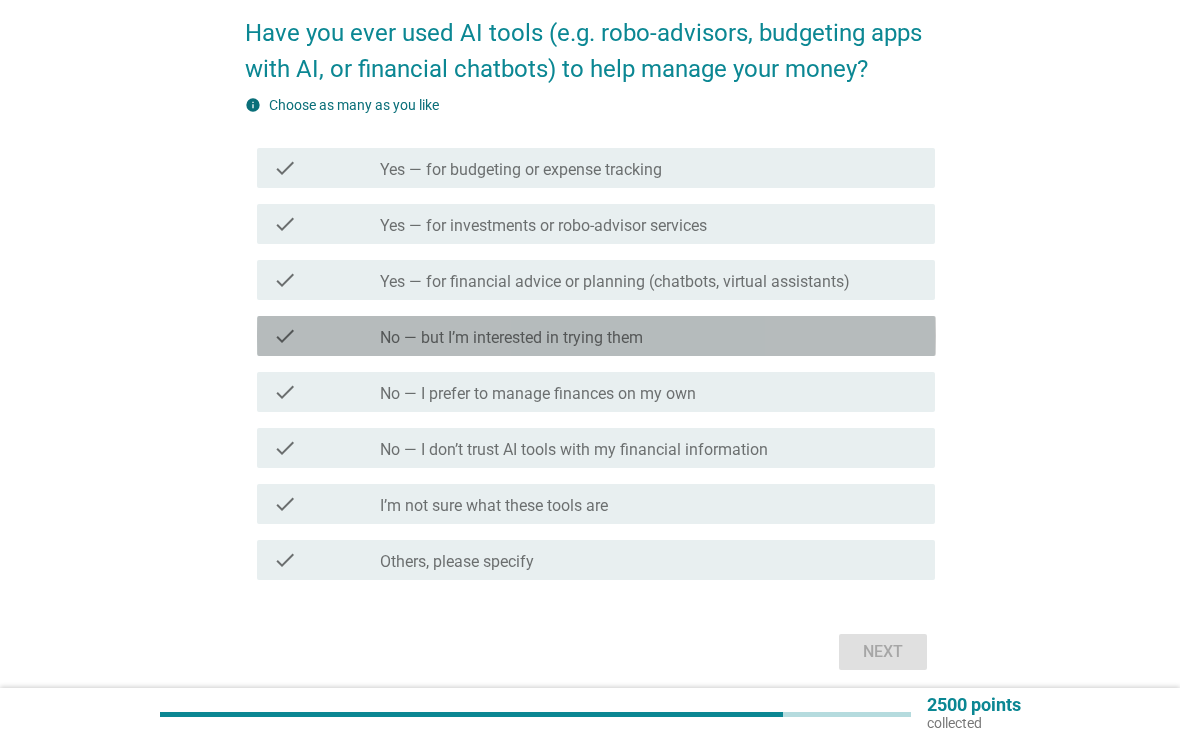 click on "check     check_box_outline_blank No — but I’m interested in trying them" at bounding box center [596, 336] 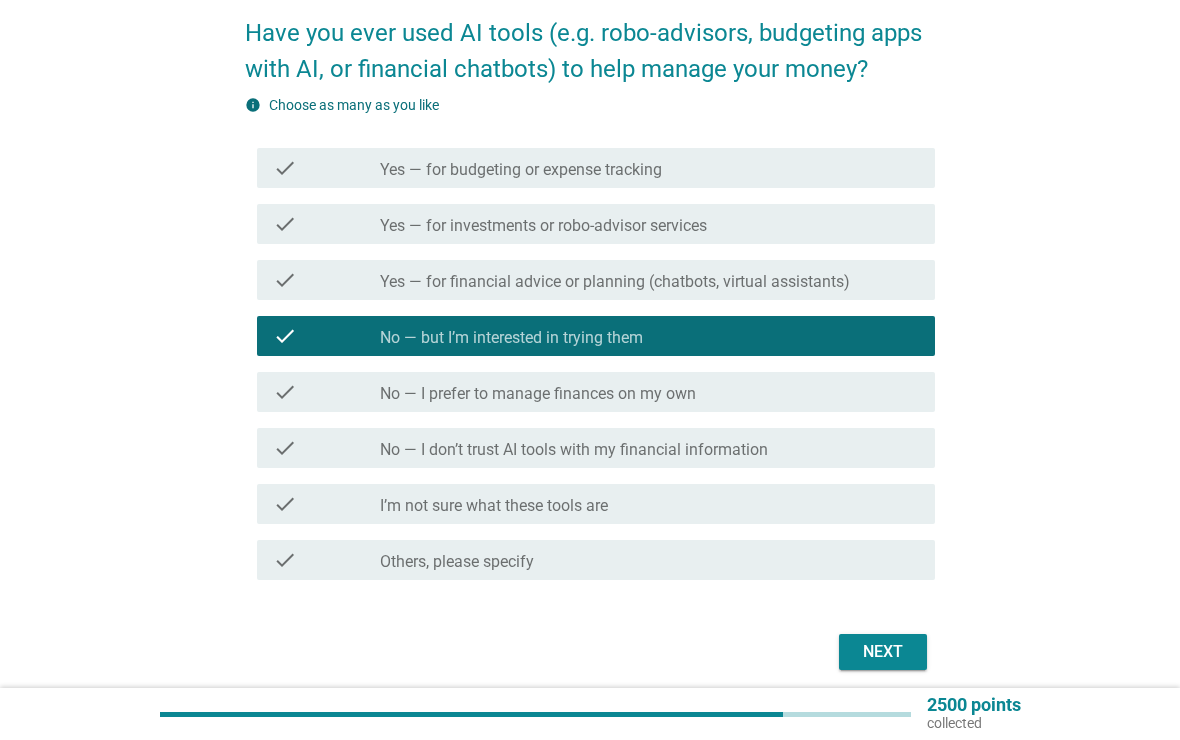 click on "Next" at bounding box center [883, 652] 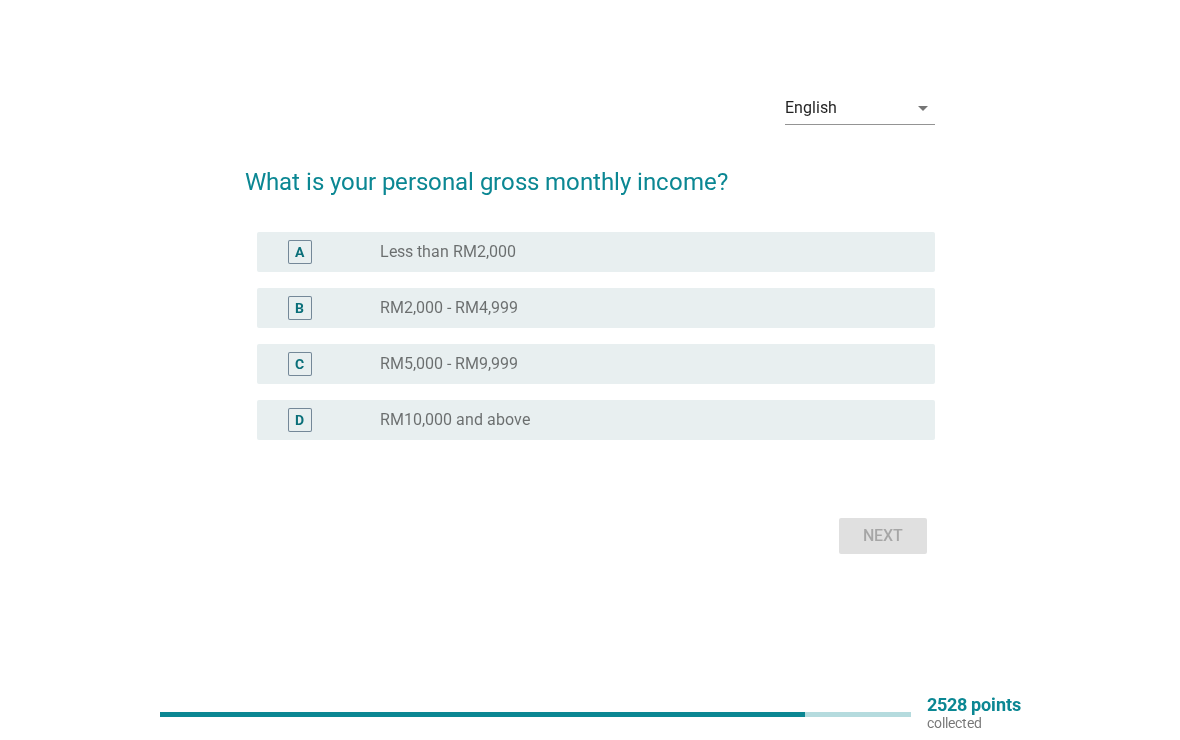 scroll, scrollTop: 0, scrollLeft: 0, axis: both 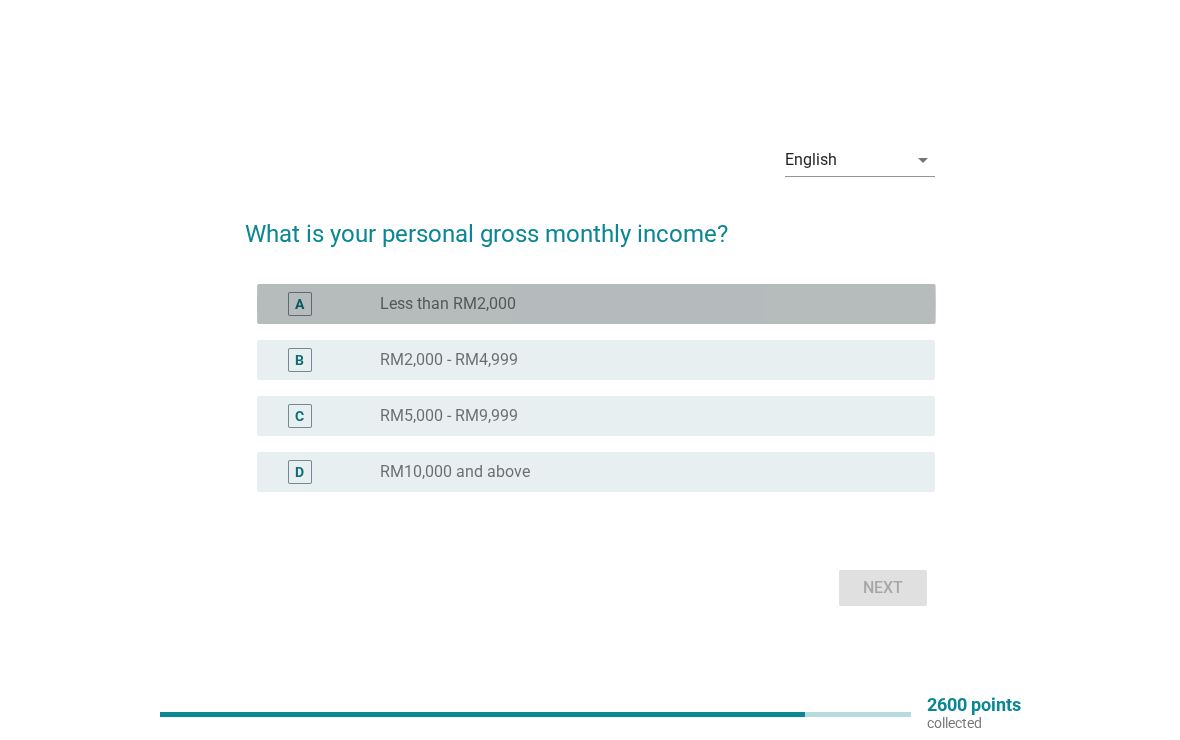 click on "radio_button_unchecked Less than RM2,000" at bounding box center (641, 304) 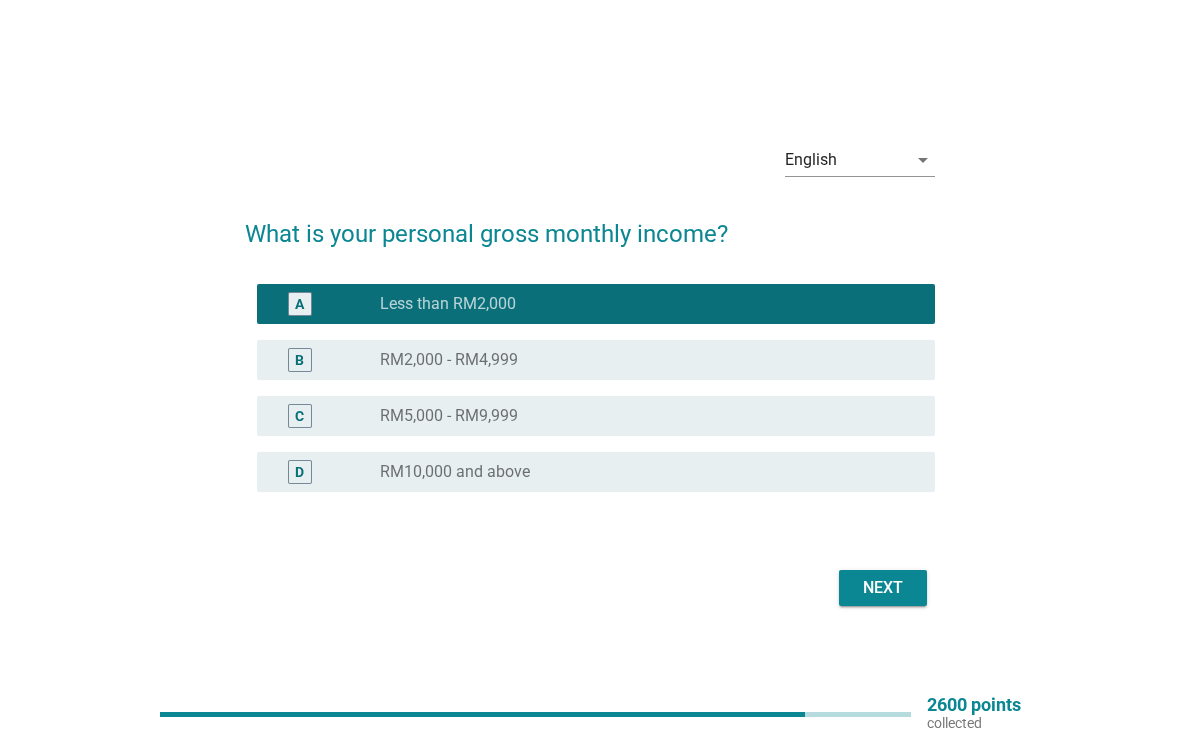 click on "Next" at bounding box center (883, 588) 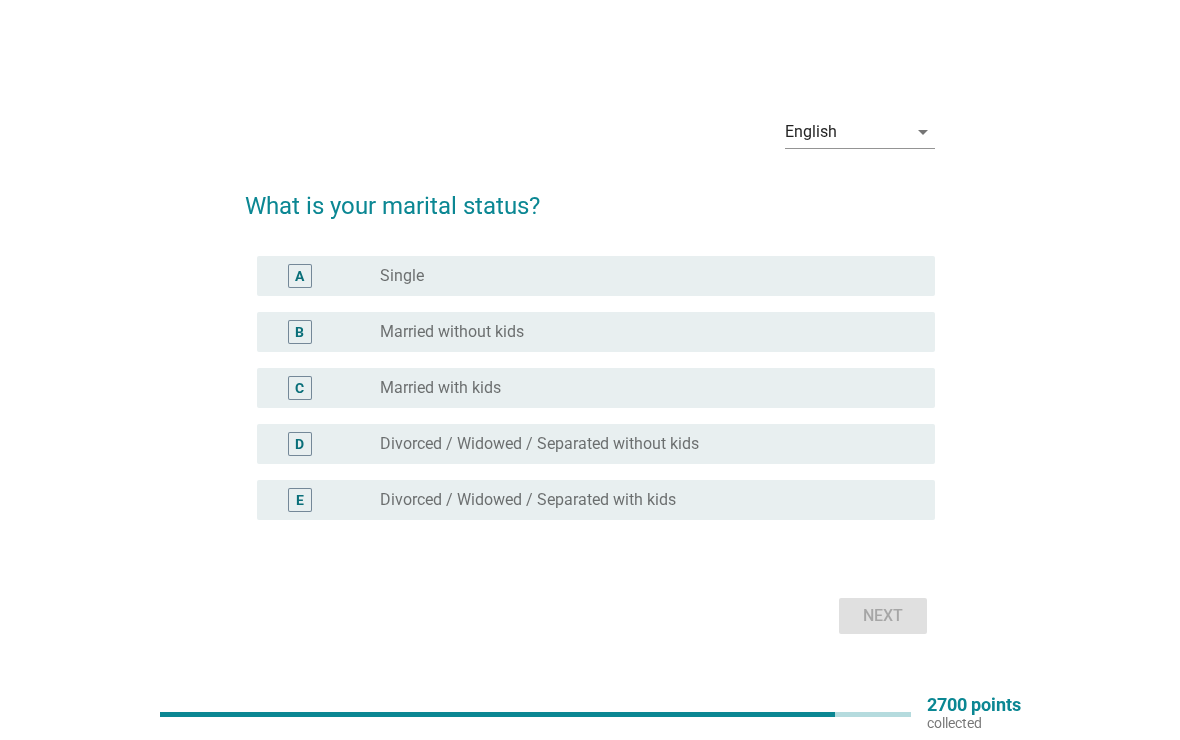 click on "A     radio_button_unchecked Single" at bounding box center (596, 276) 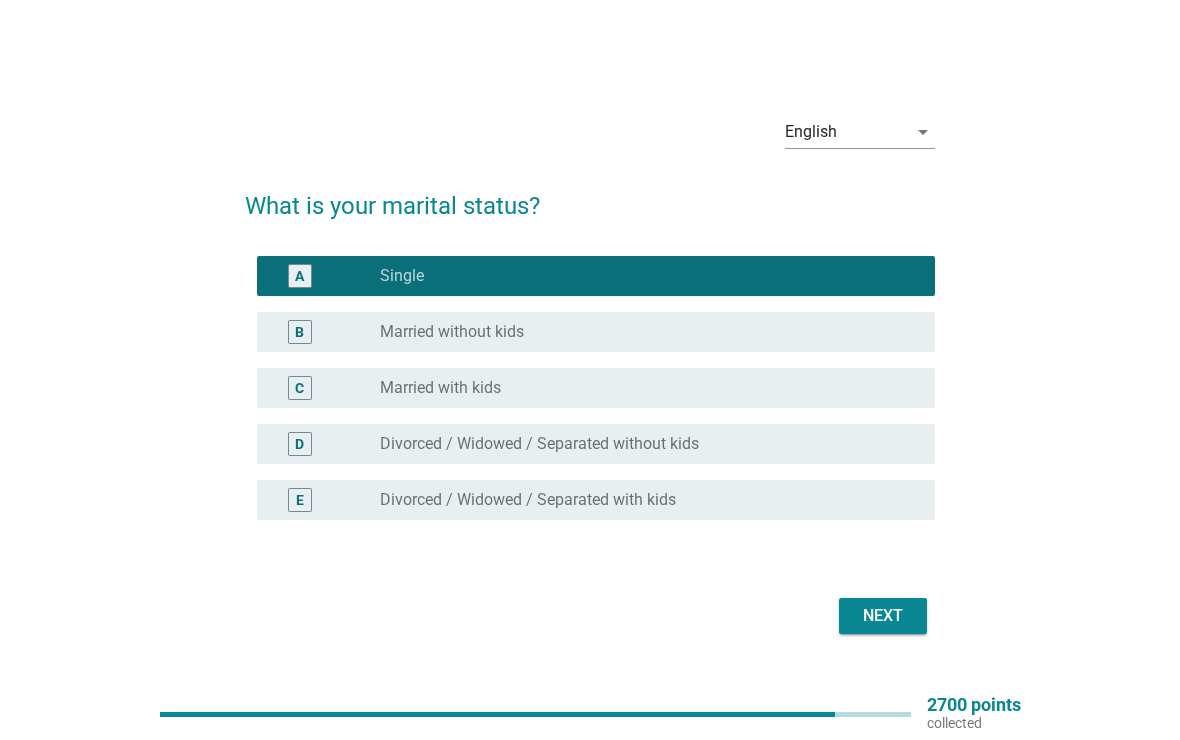 click on "Next" at bounding box center (883, 616) 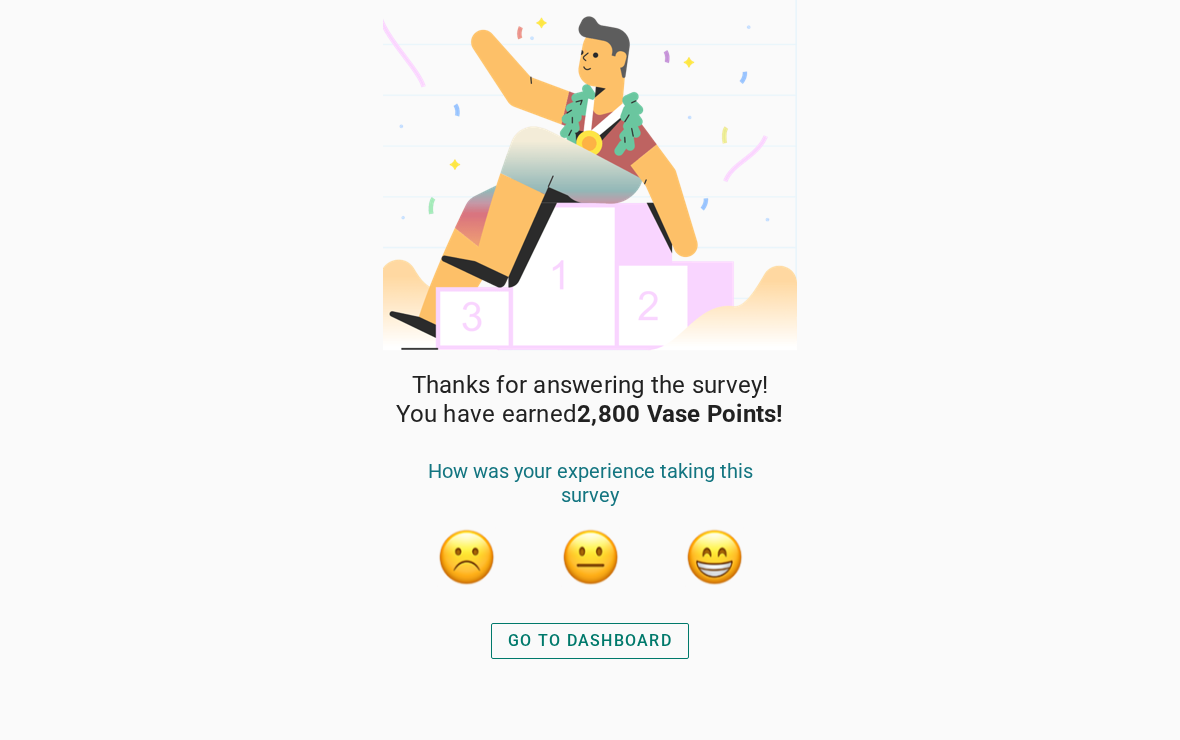 click on "GO TO DASHBOARD" at bounding box center [590, 641] 